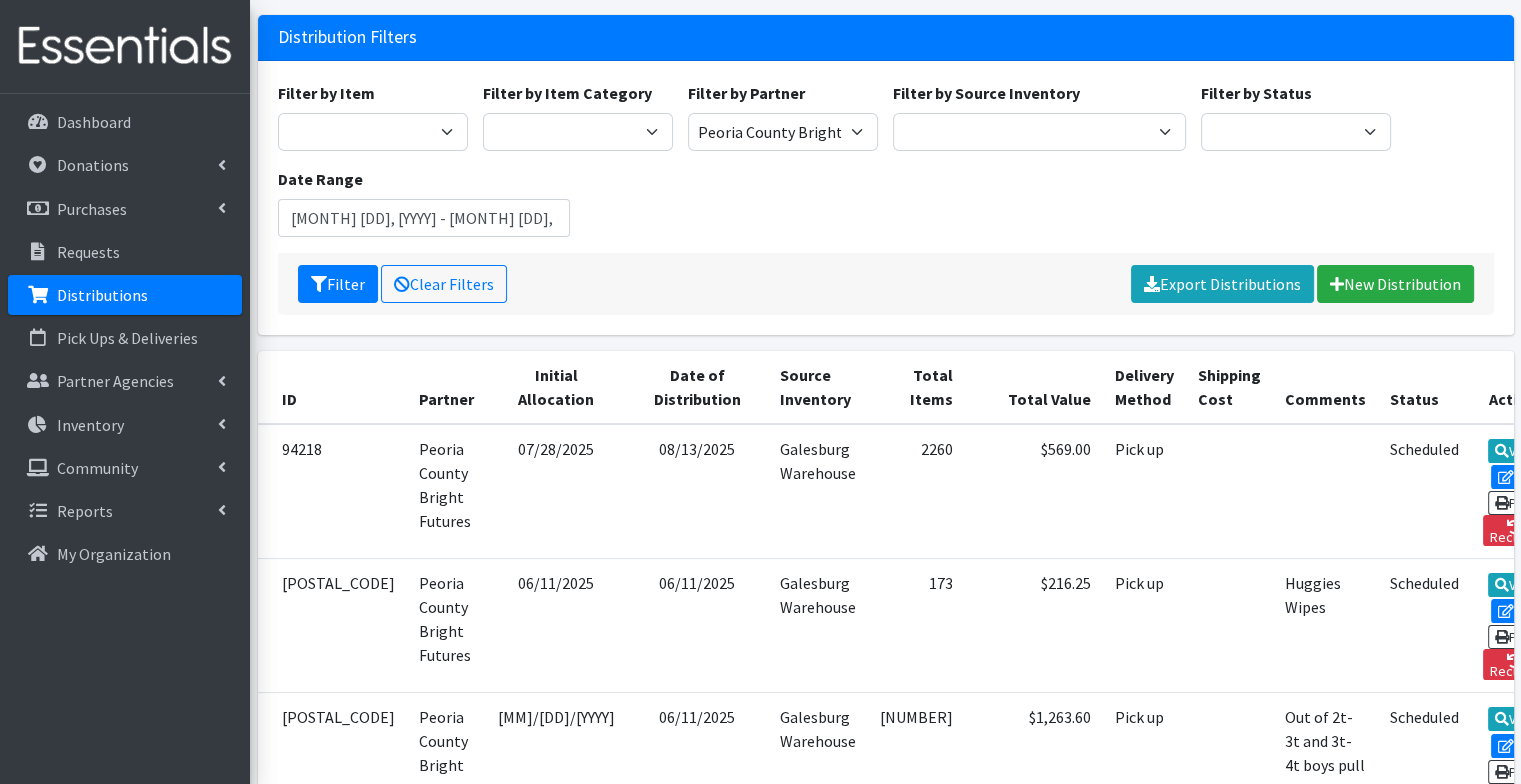 scroll, scrollTop: 116, scrollLeft: 0, axis: vertical 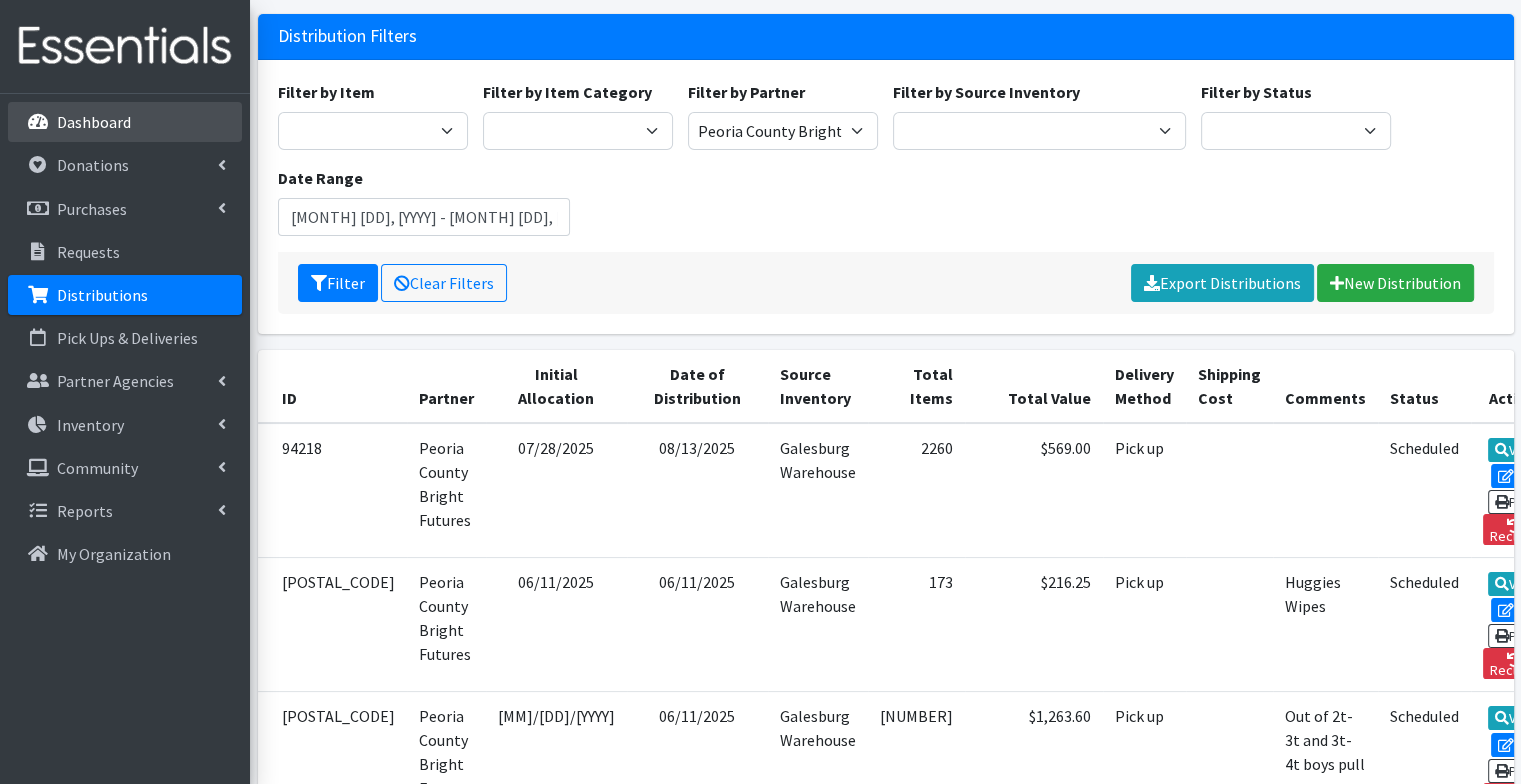 click on "Dashboard" at bounding box center (125, 122) 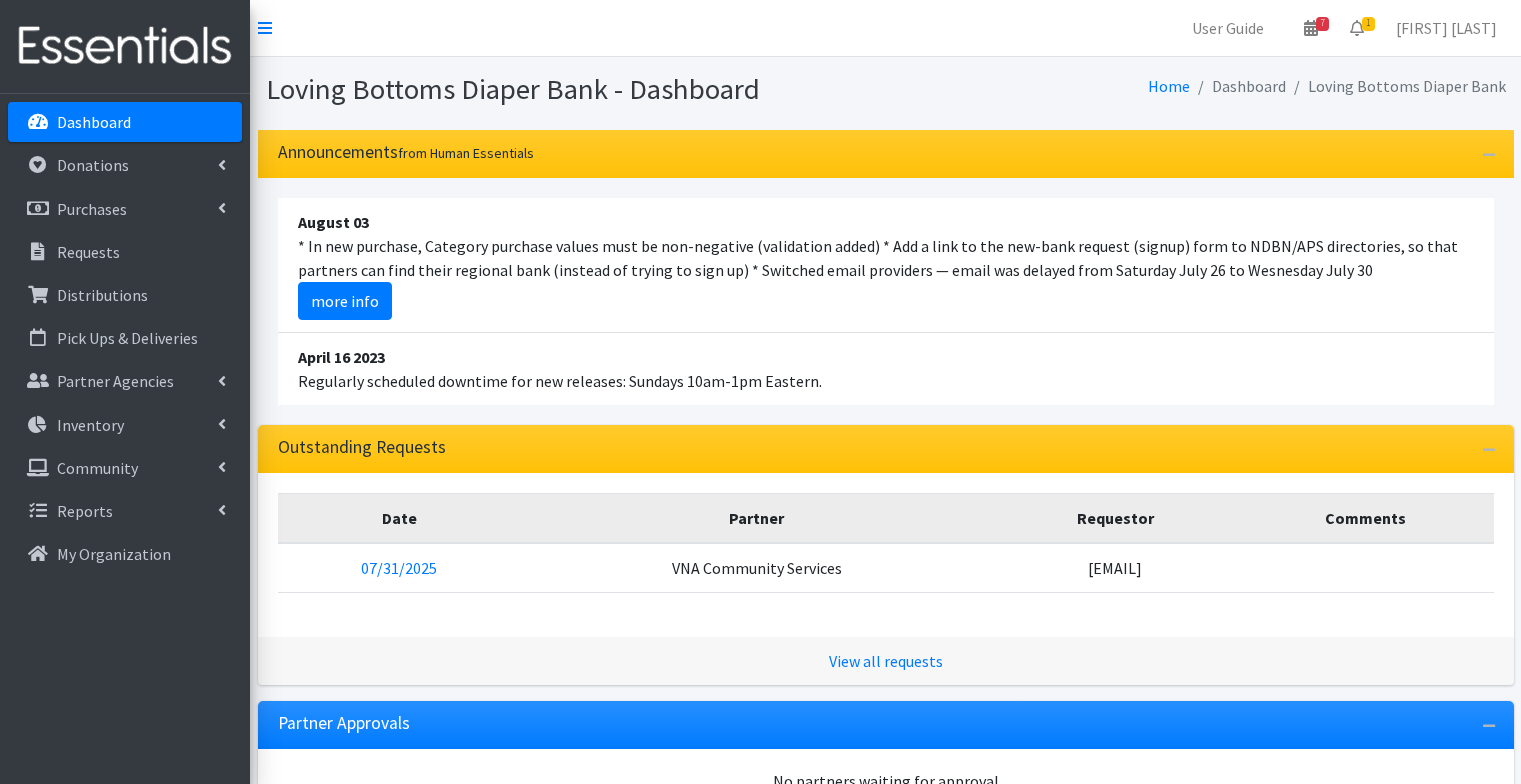 scroll, scrollTop: 0, scrollLeft: 0, axis: both 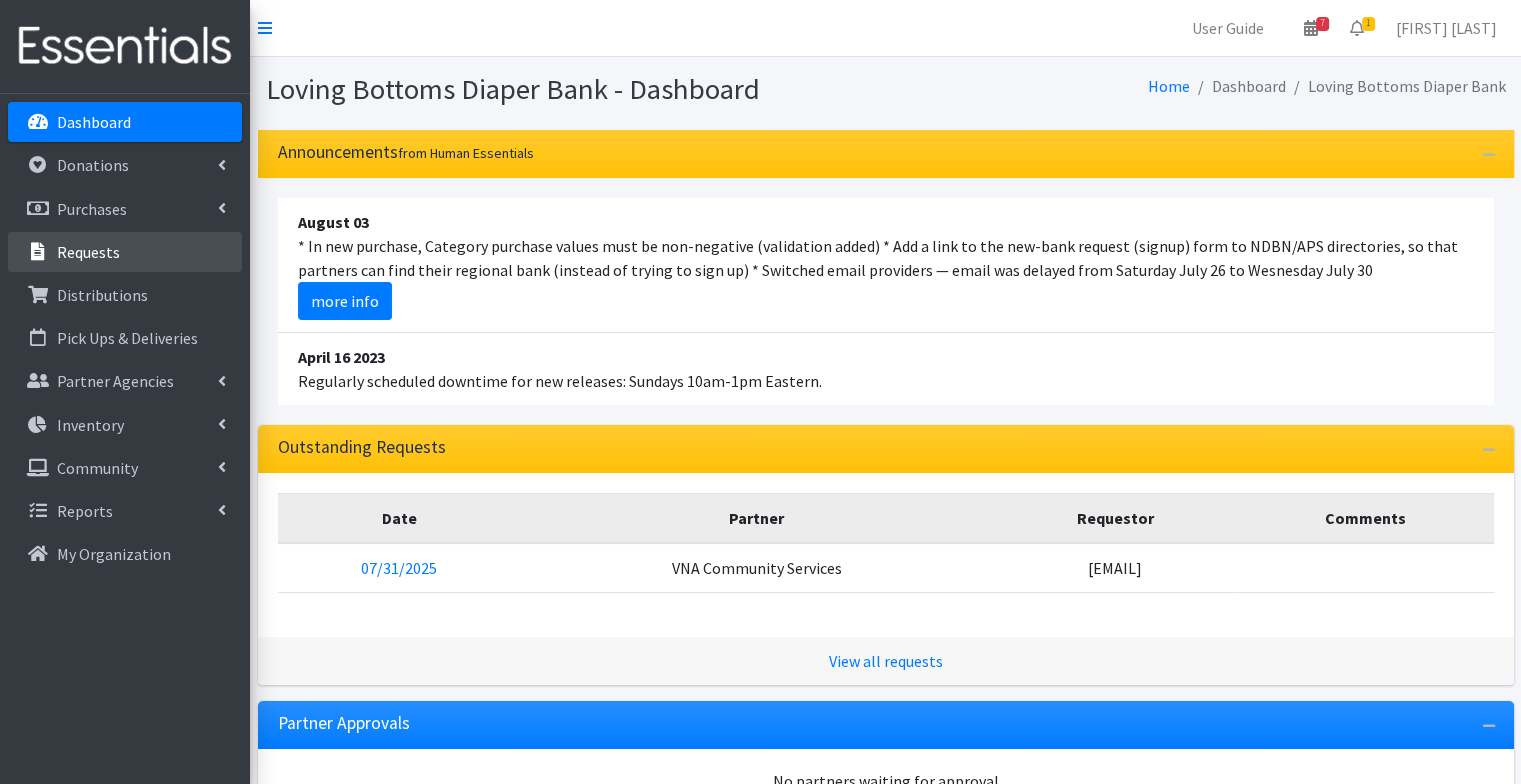 click on "Requests" at bounding box center [125, 252] 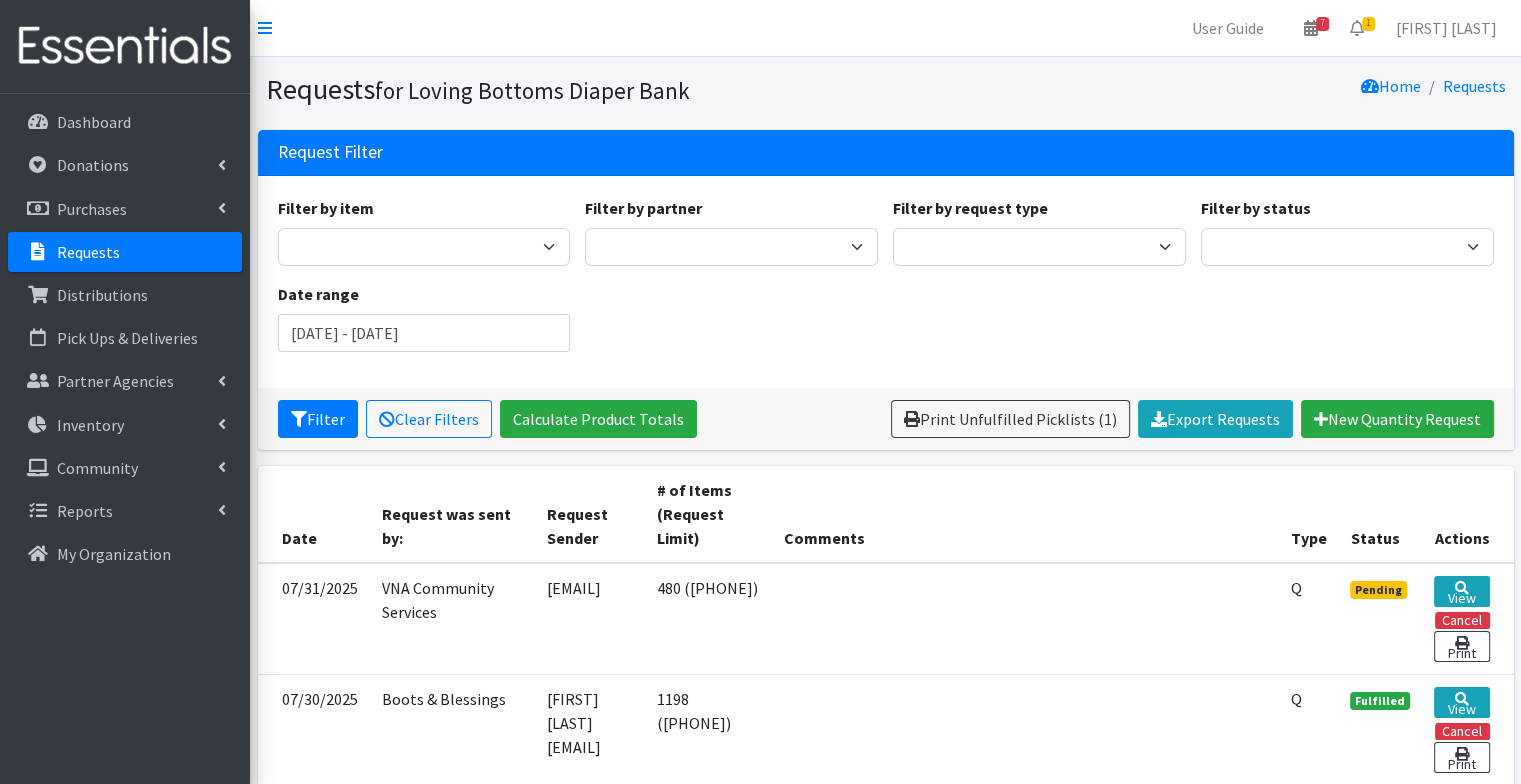 scroll, scrollTop: 192, scrollLeft: 0, axis: vertical 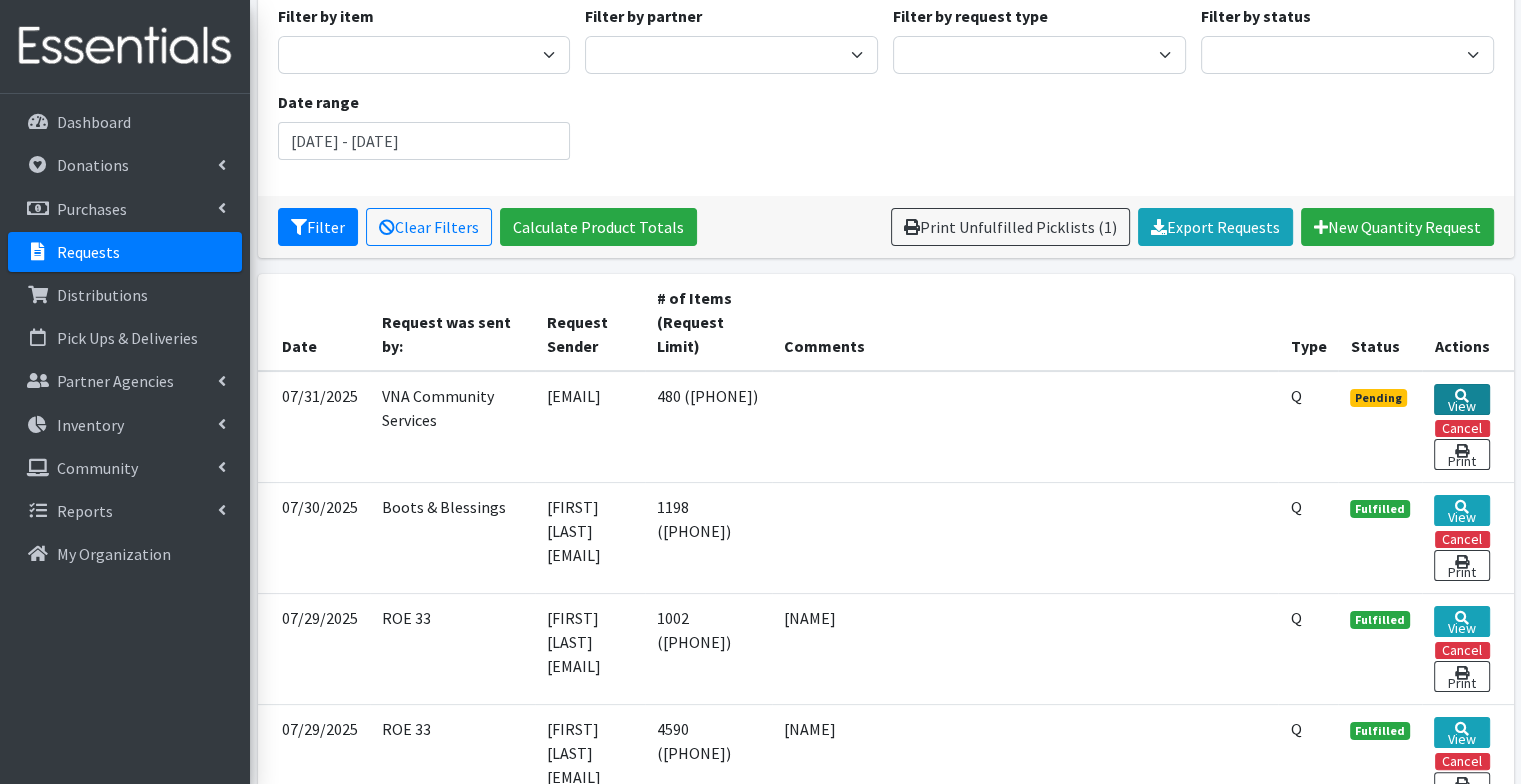 click on "View" at bounding box center (1461, 399) 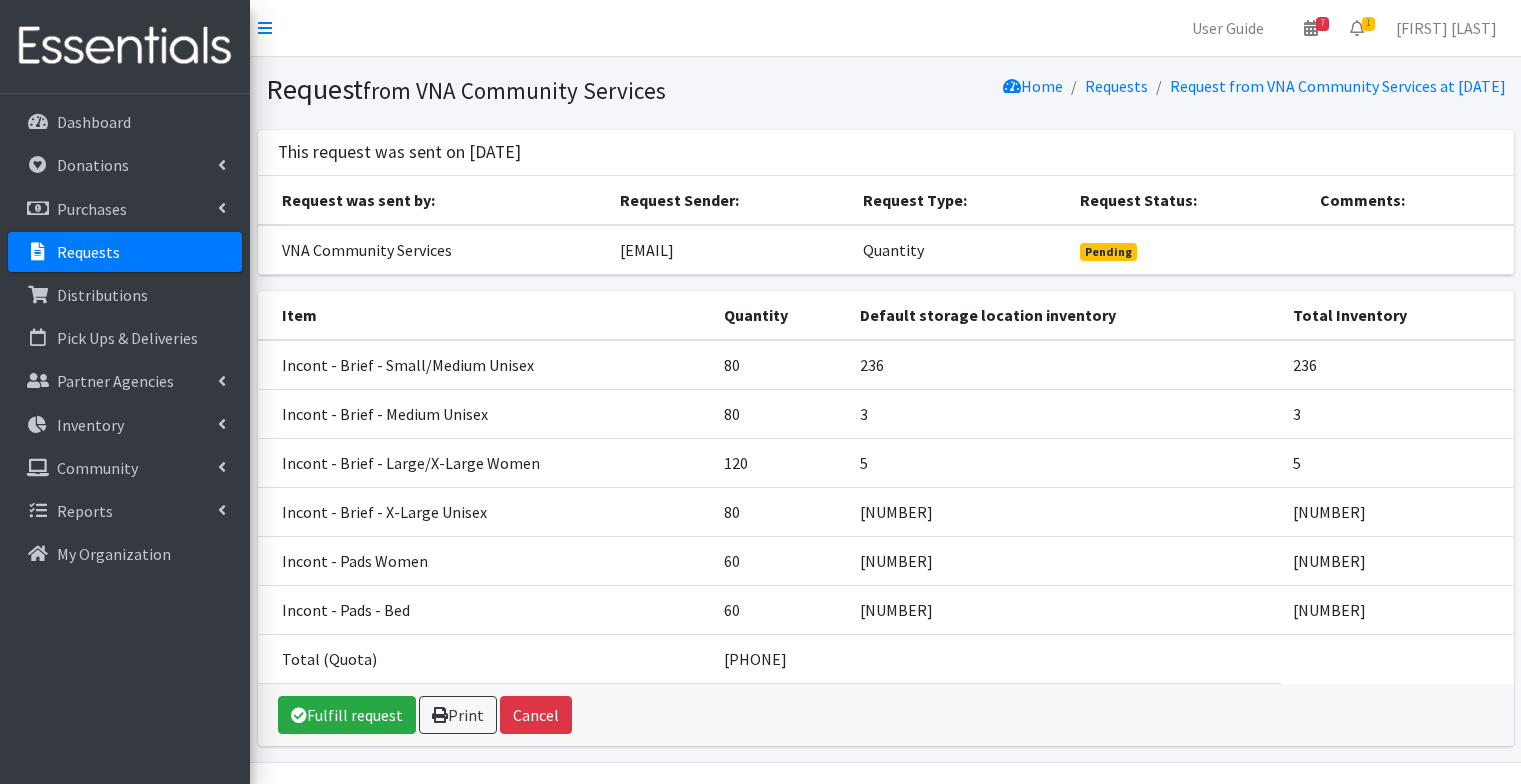 scroll, scrollTop: 0, scrollLeft: 0, axis: both 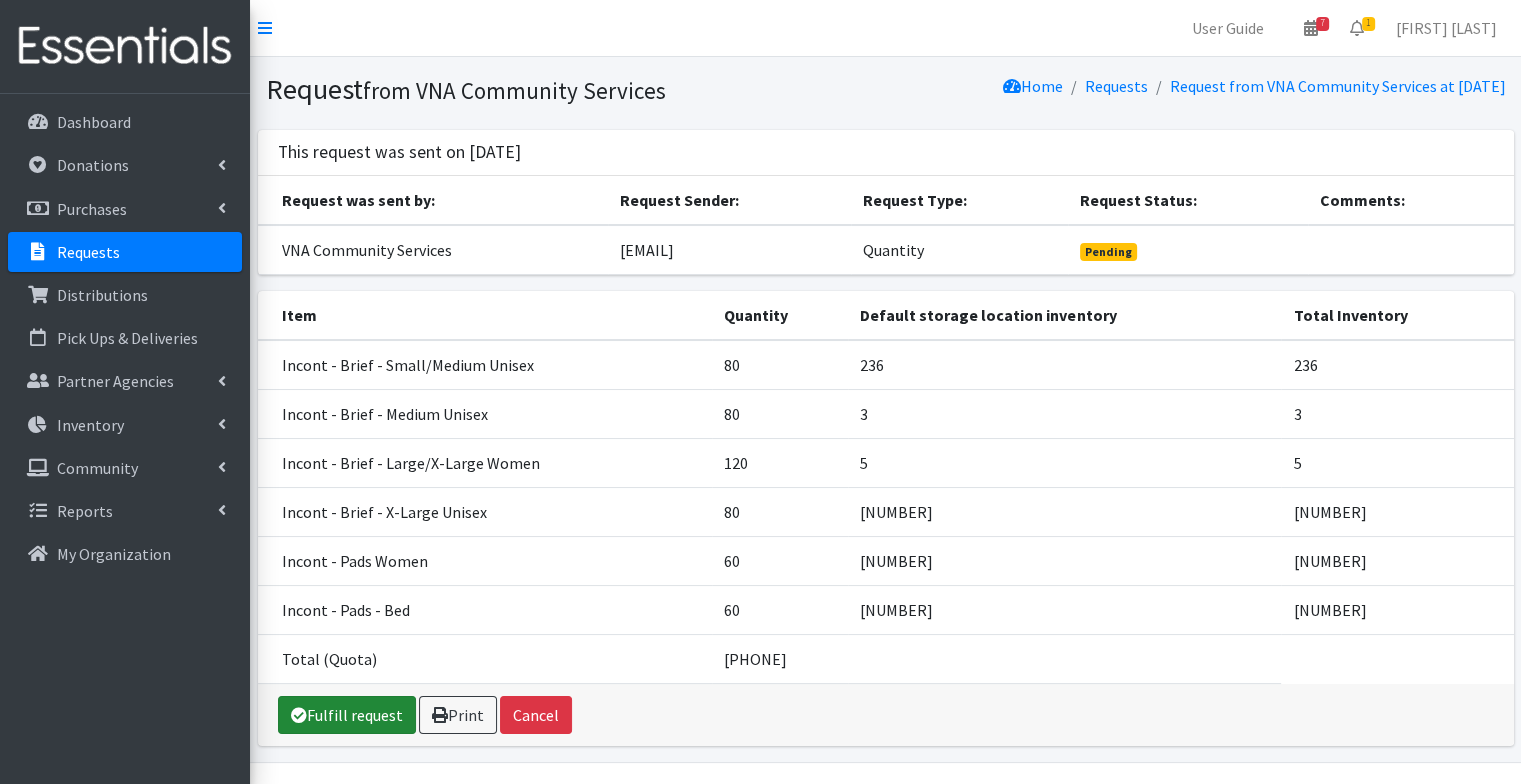 click on "Fulfill request" at bounding box center [347, 715] 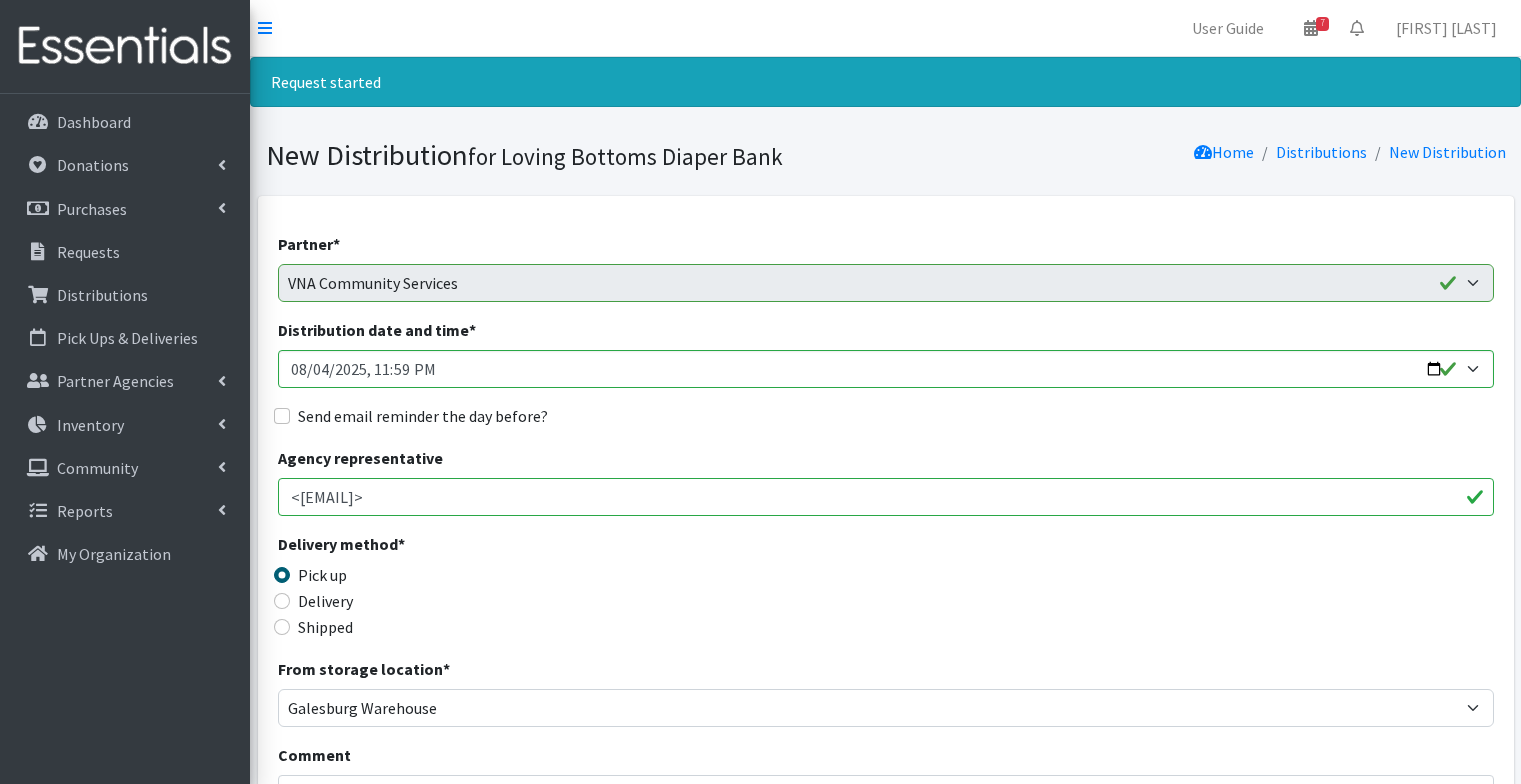 scroll, scrollTop: 0, scrollLeft: 0, axis: both 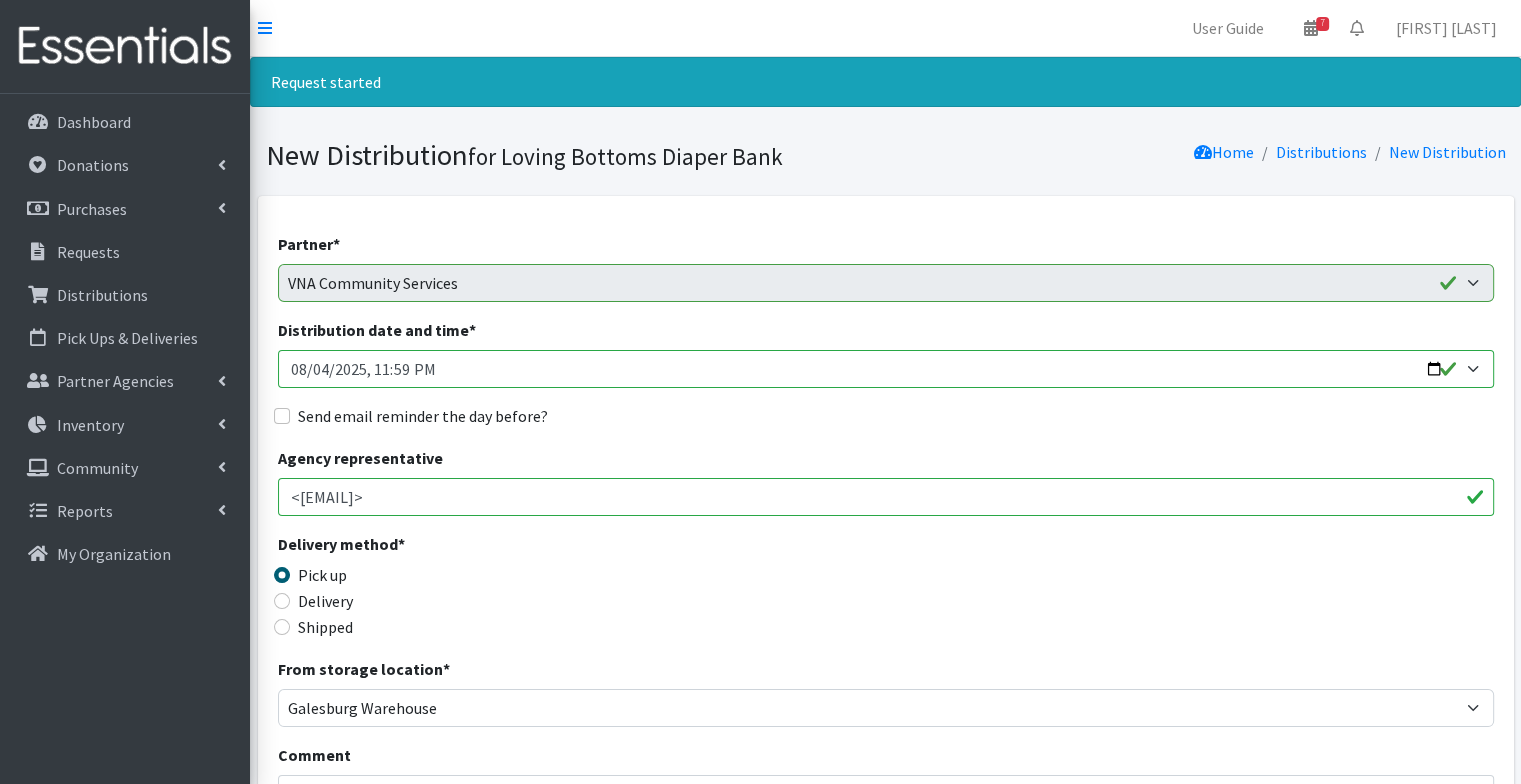 click on "Distribution date and time  *" at bounding box center [886, 369] 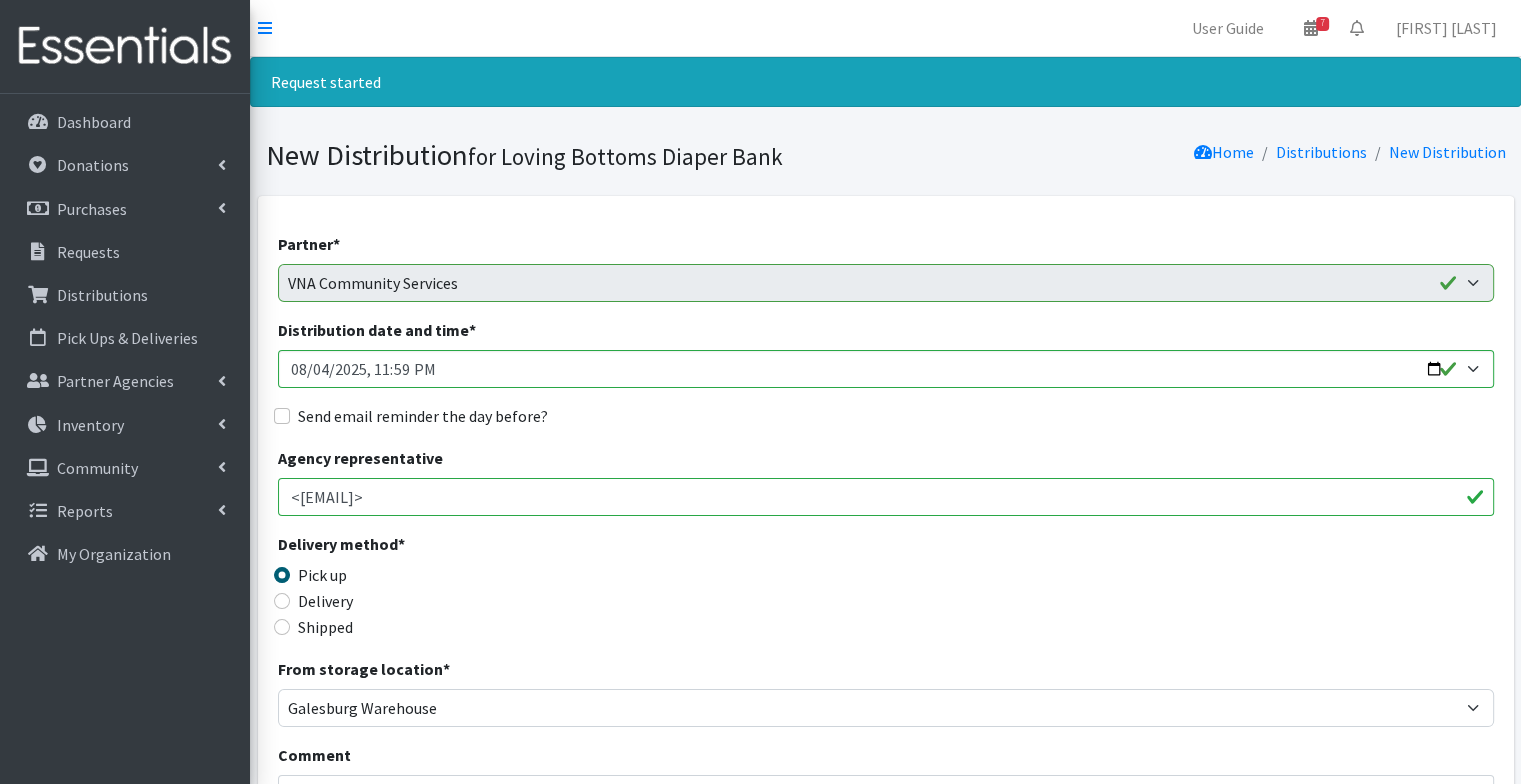 type on "[DATE]T08:59" 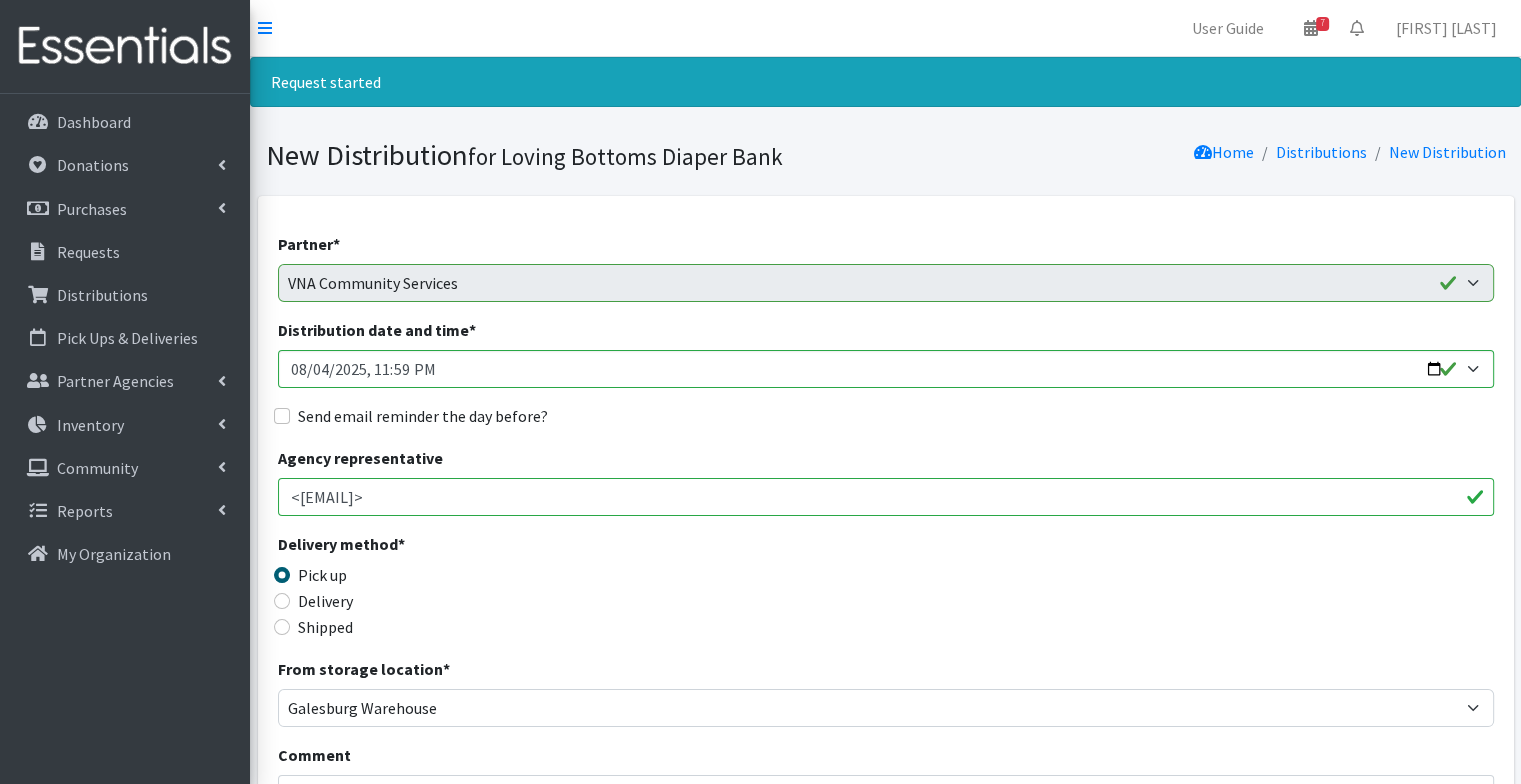 click on "Partner  *
Abilities Plus
Boots & Blessings
Boys & Girls Club of Greater Peoria
Bureau Henry Stark ROE Parents as Teachers
Carl Sandburg Pantry
Casa of West Central Illinois
Children's Home Association of Illinois
Crittenton Centers
Direct Distribution
Dream Center Peoria
Early Beginnings - ROE 26
FamilyCore
Hand Up Peoria
Heart Line & Heart House
Henry Stark County Health Department
Hiney Heroes
Jamieson Community Center
Jobs Partnership
Koinonia Food Pantry
Love in Action - Chillicothe
Mercer County Health Department
Mercer County Senior Citizen Center
Neighborhood House
Pediatric Resource Center
Pekin Public School District 108
Peoria County Bright Futures
ROE 33
Salvation Army - Canton
Salvation Army - Galesburg
South Side Mission
Spoon River Pregnancy Center
St. Paul Baptist Church
Tazewell County Health Department
VNA Community Services
Distribution date and time  *" at bounding box center (886, 1009) 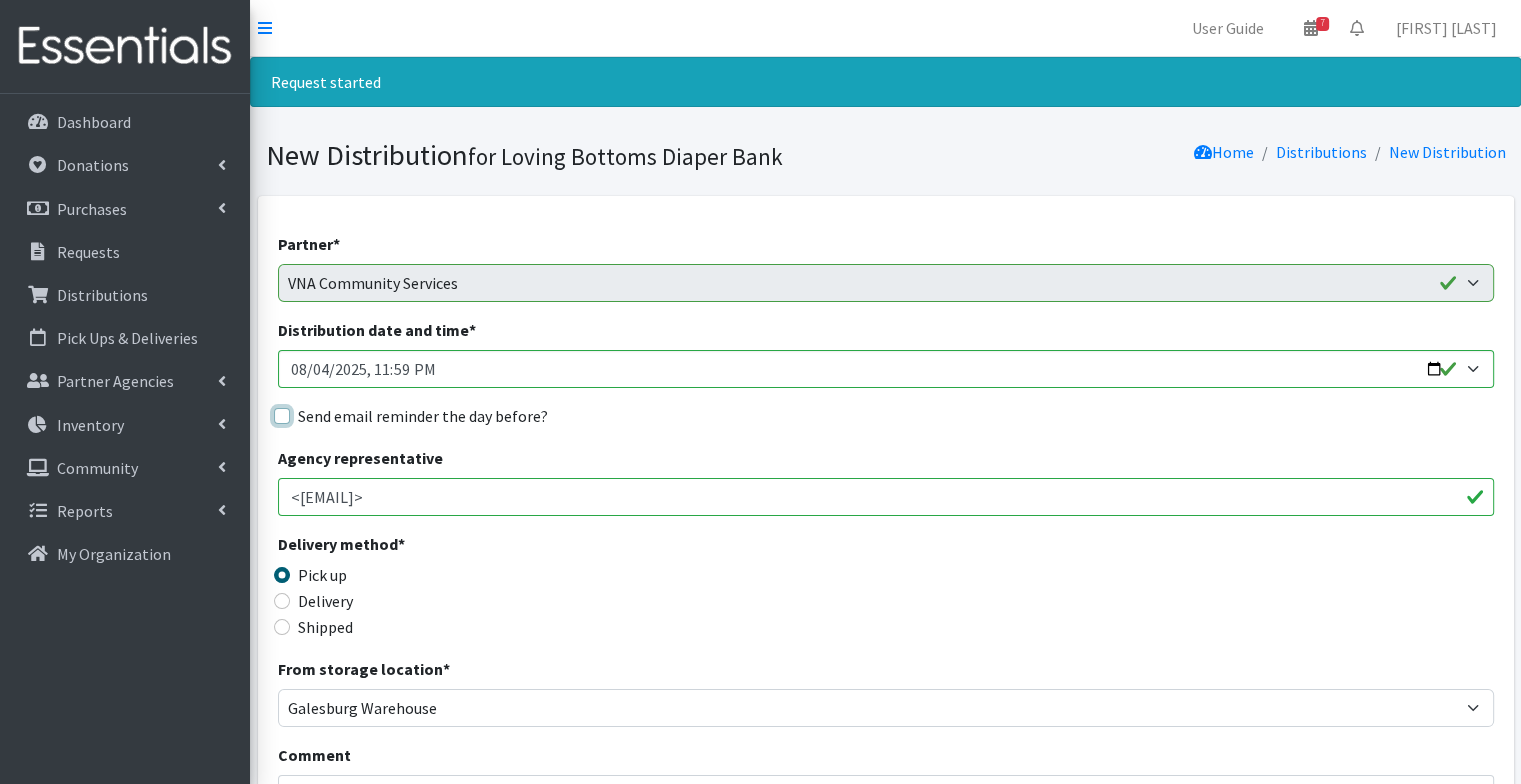 click on "Send email reminder the day before?" at bounding box center (282, 416) 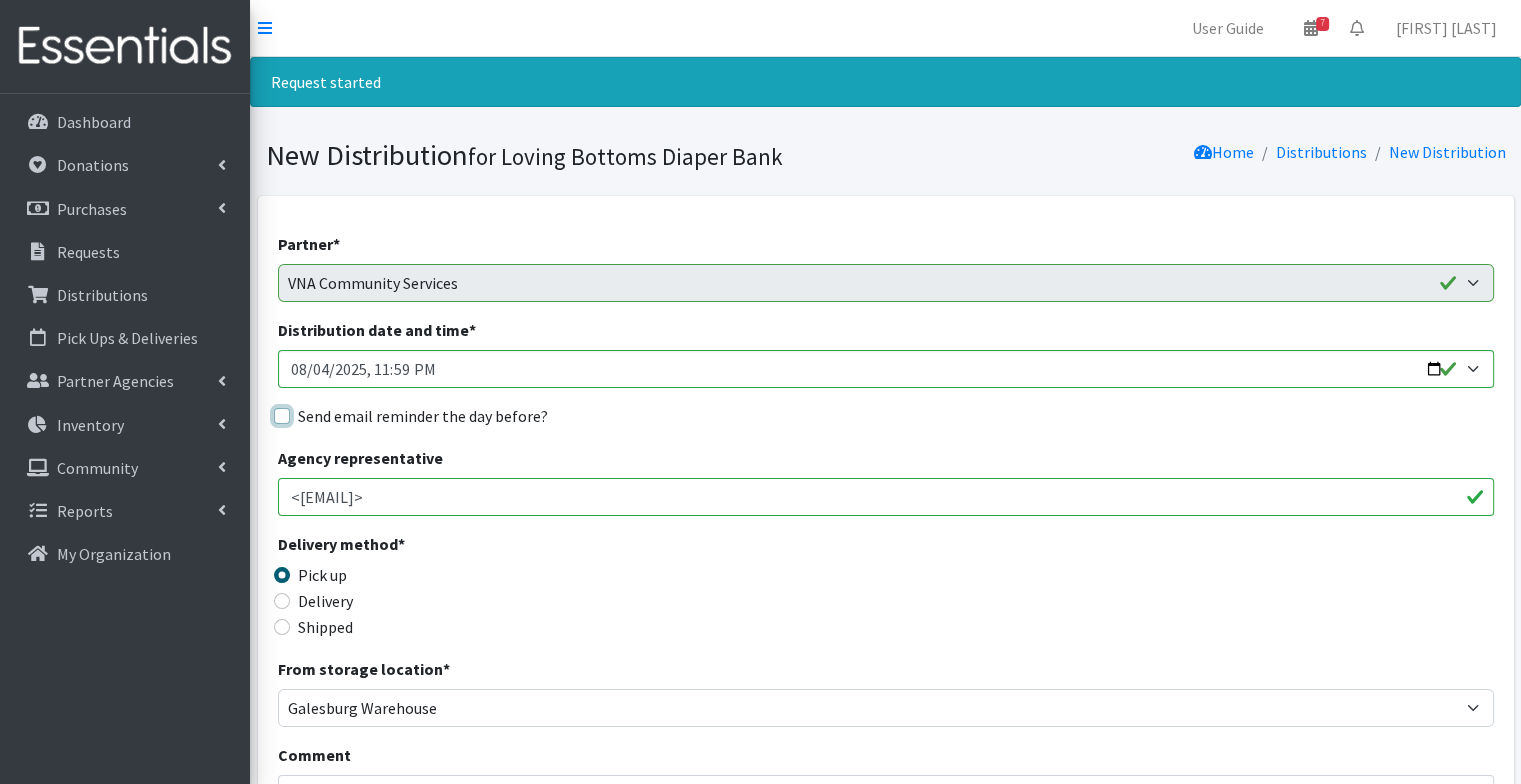 checkbox on "true" 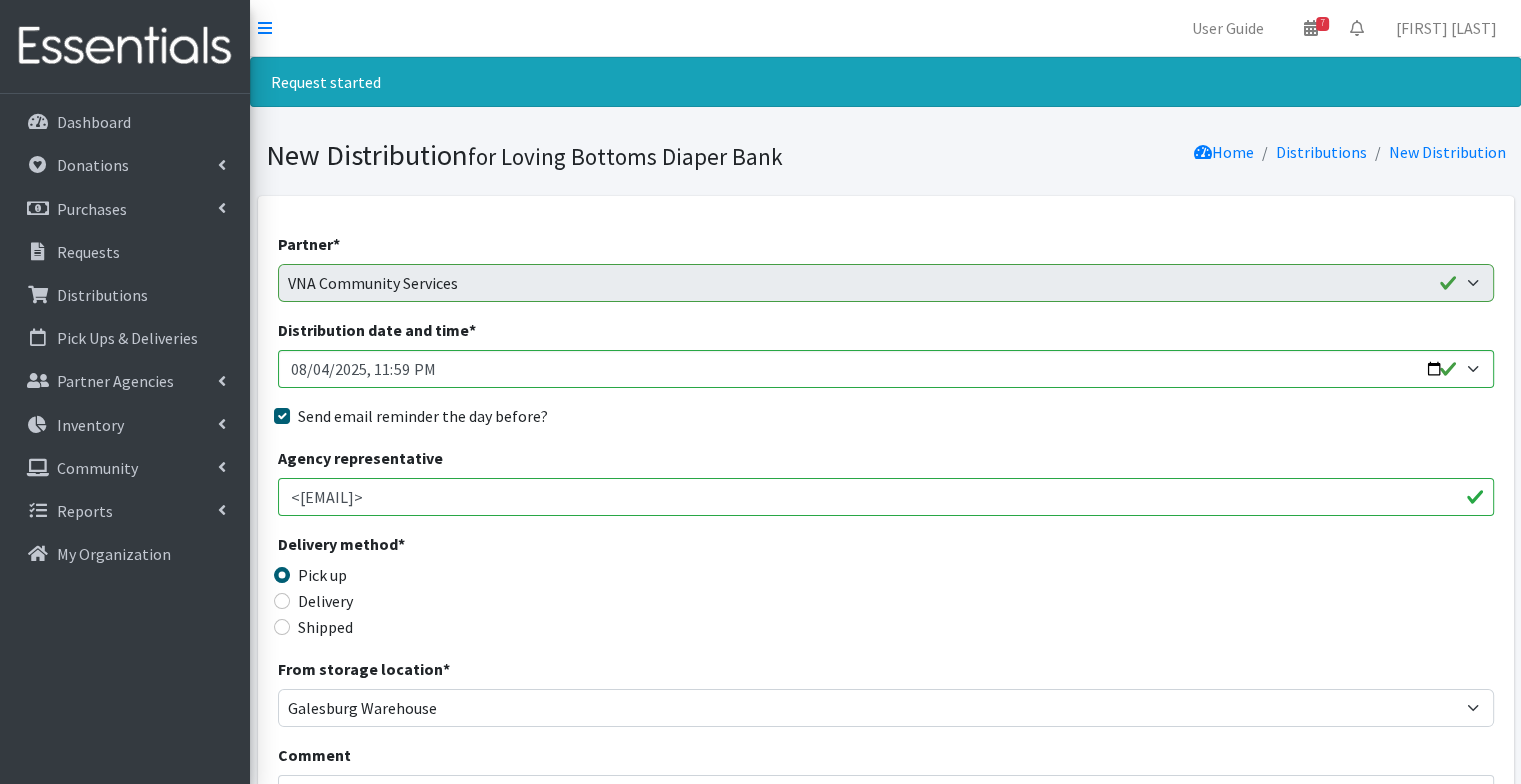 click on "Agency representative <[EMAIL]>" at bounding box center (886, 481) 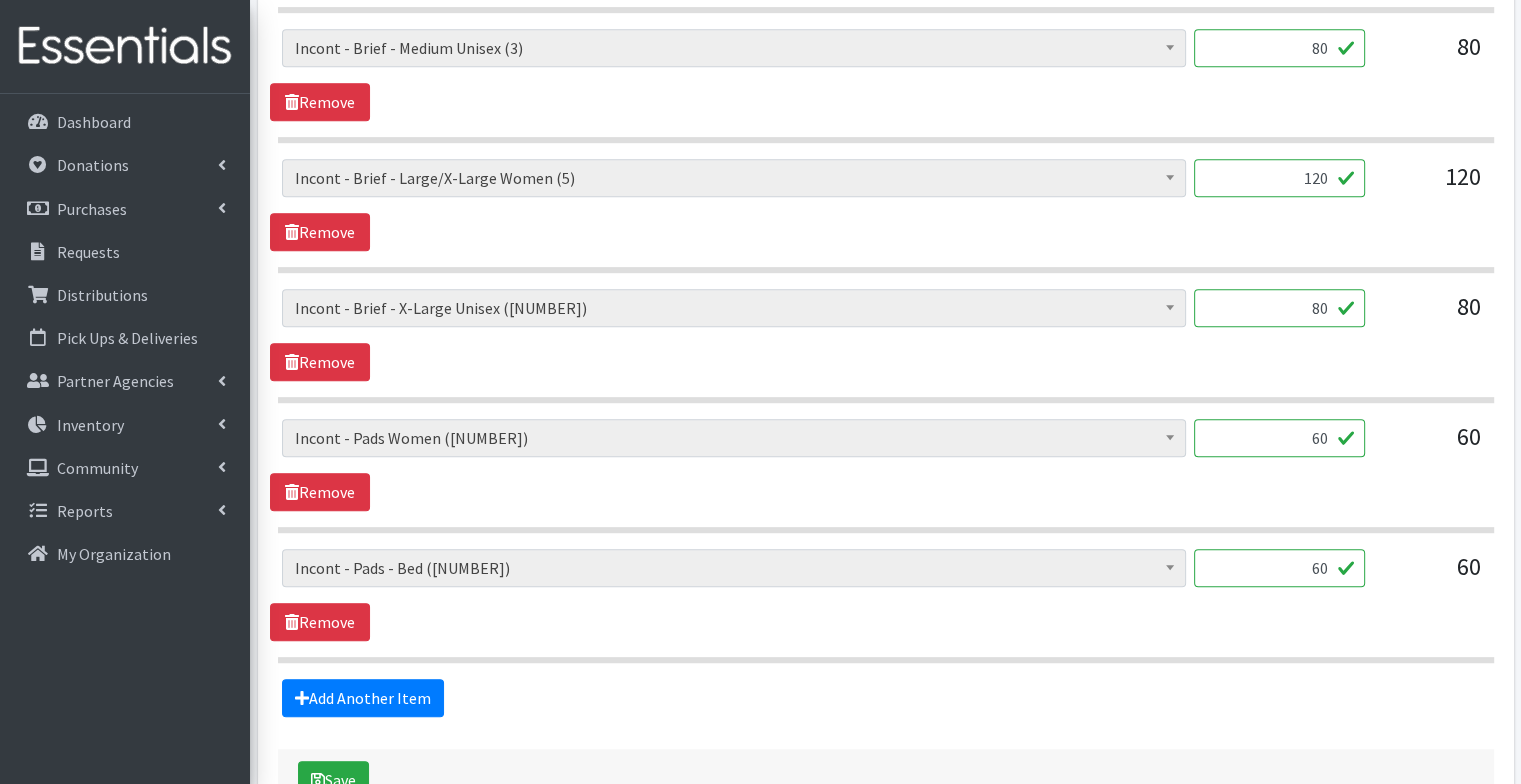 scroll, scrollTop: 1071, scrollLeft: 0, axis: vertical 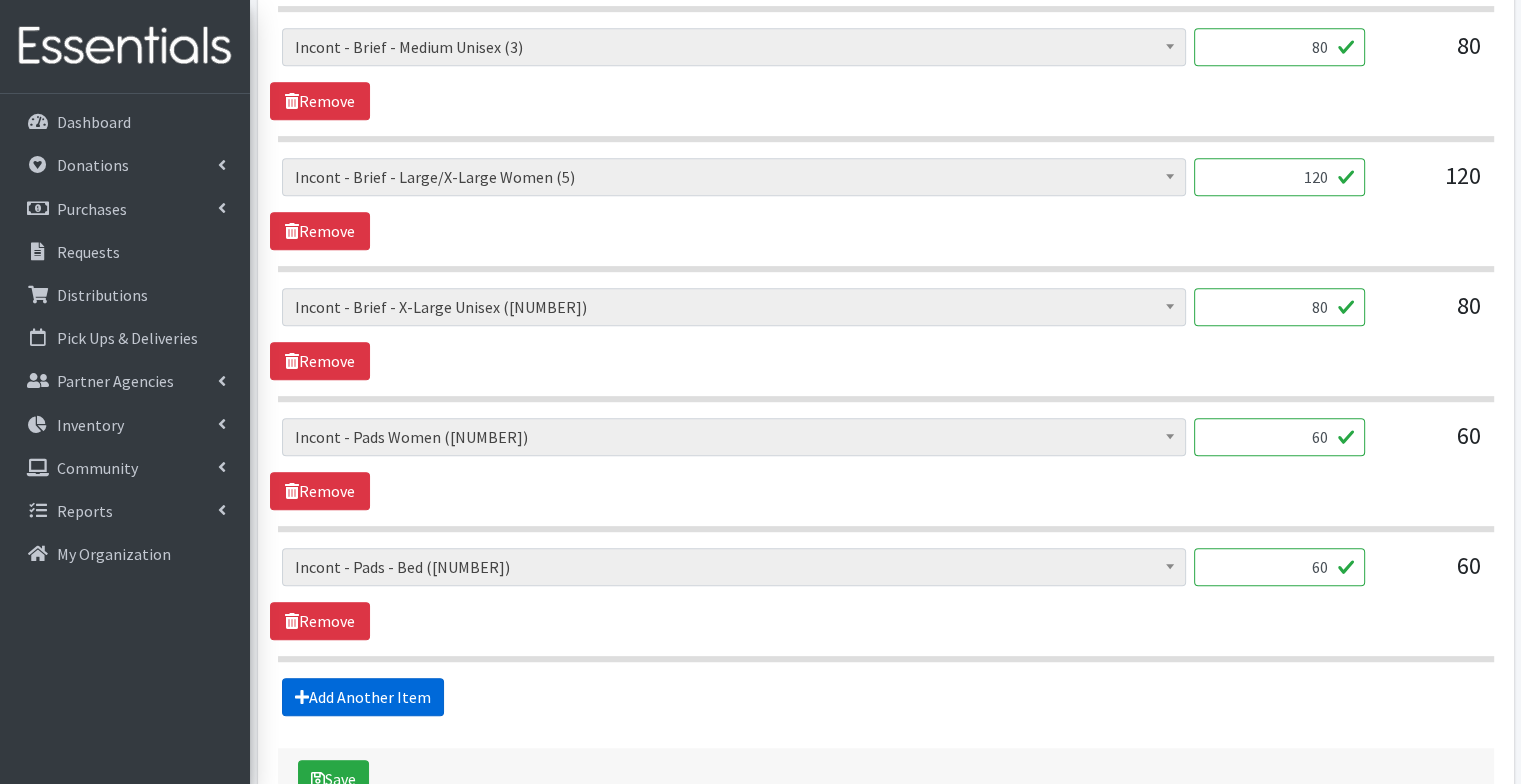 click on "Add Another Item" at bounding box center (363, 697) 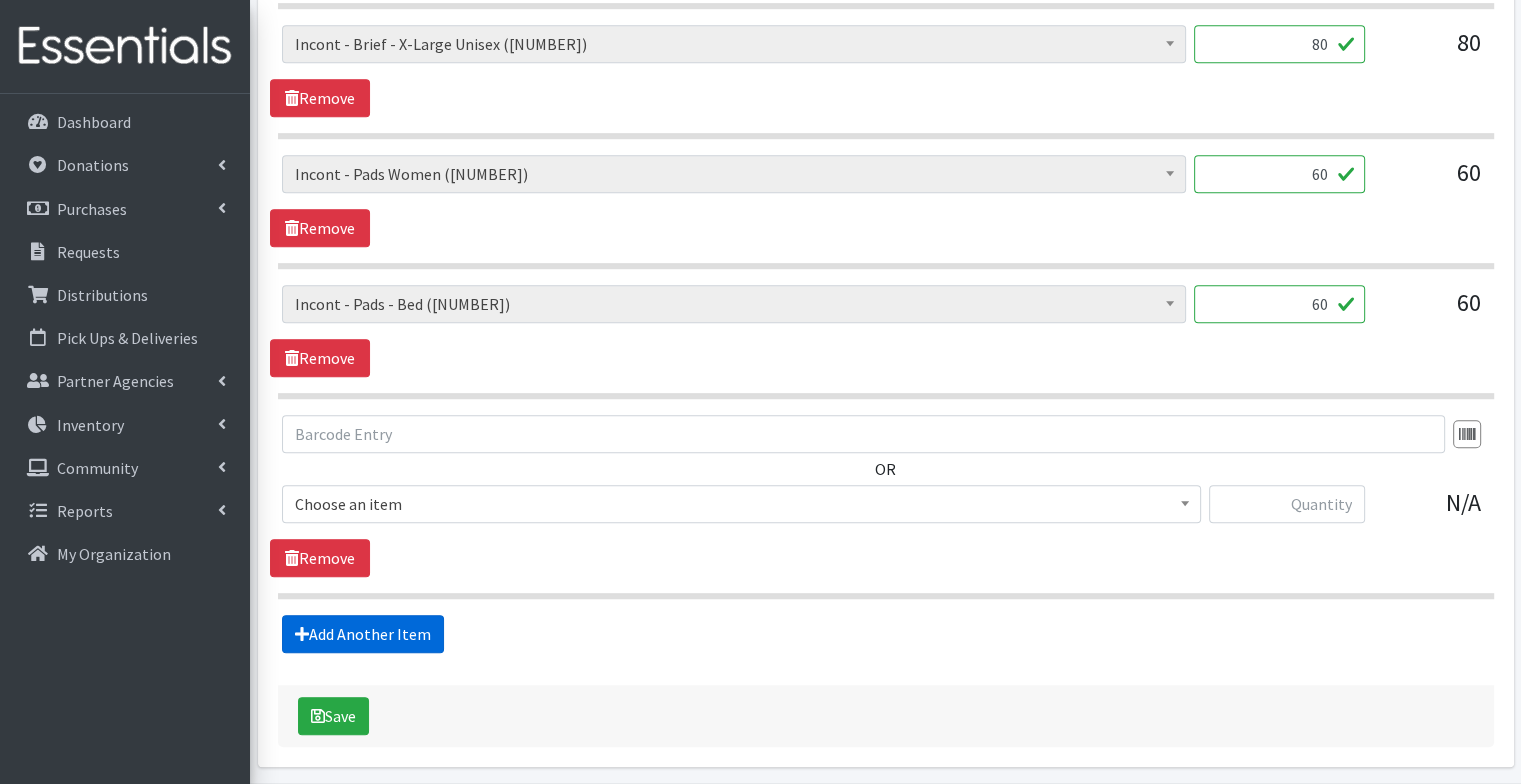 scroll, scrollTop: 1401, scrollLeft: 0, axis: vertical 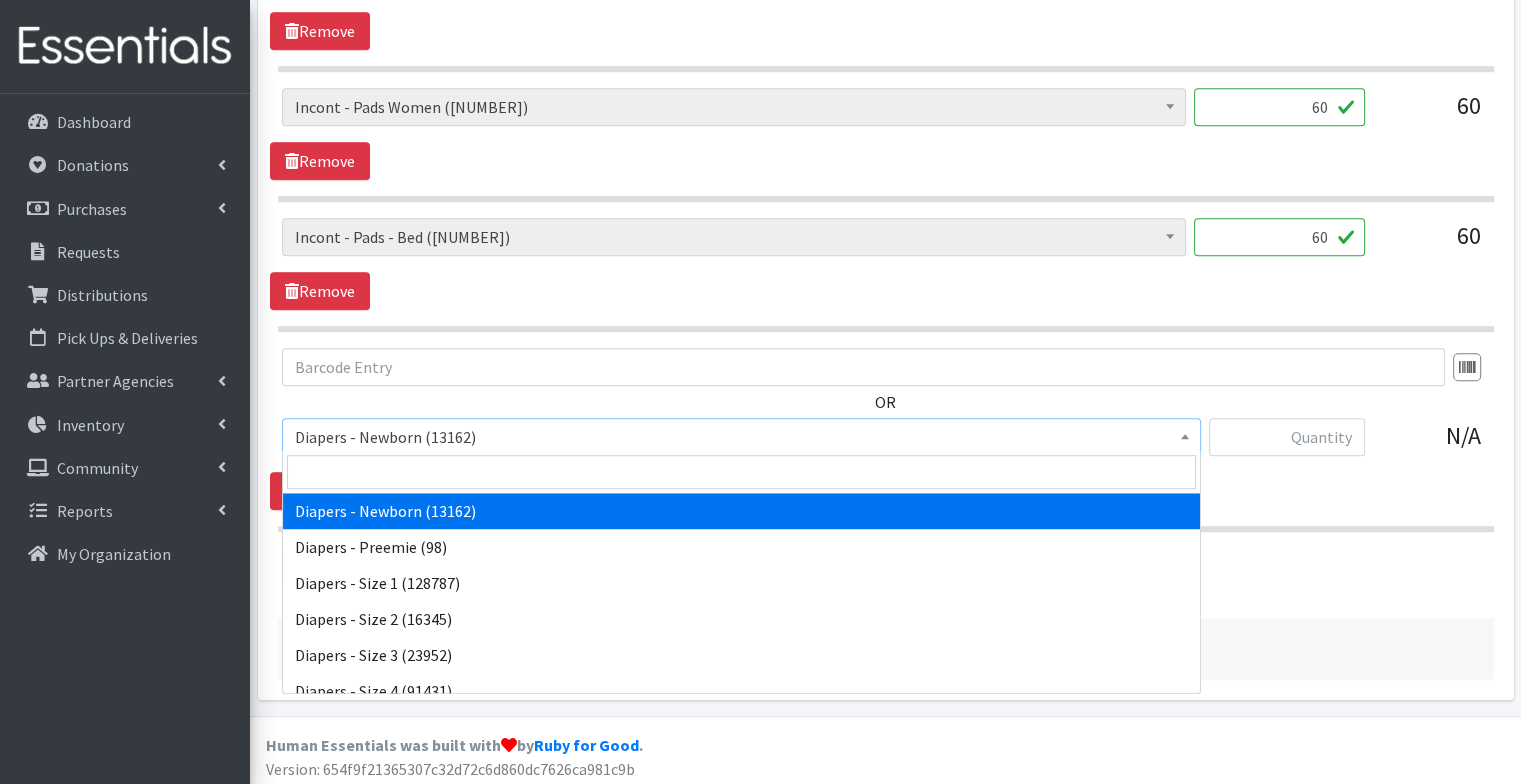 click on "Diapers - Newborn (13162)" at bounding box center (741, 437) 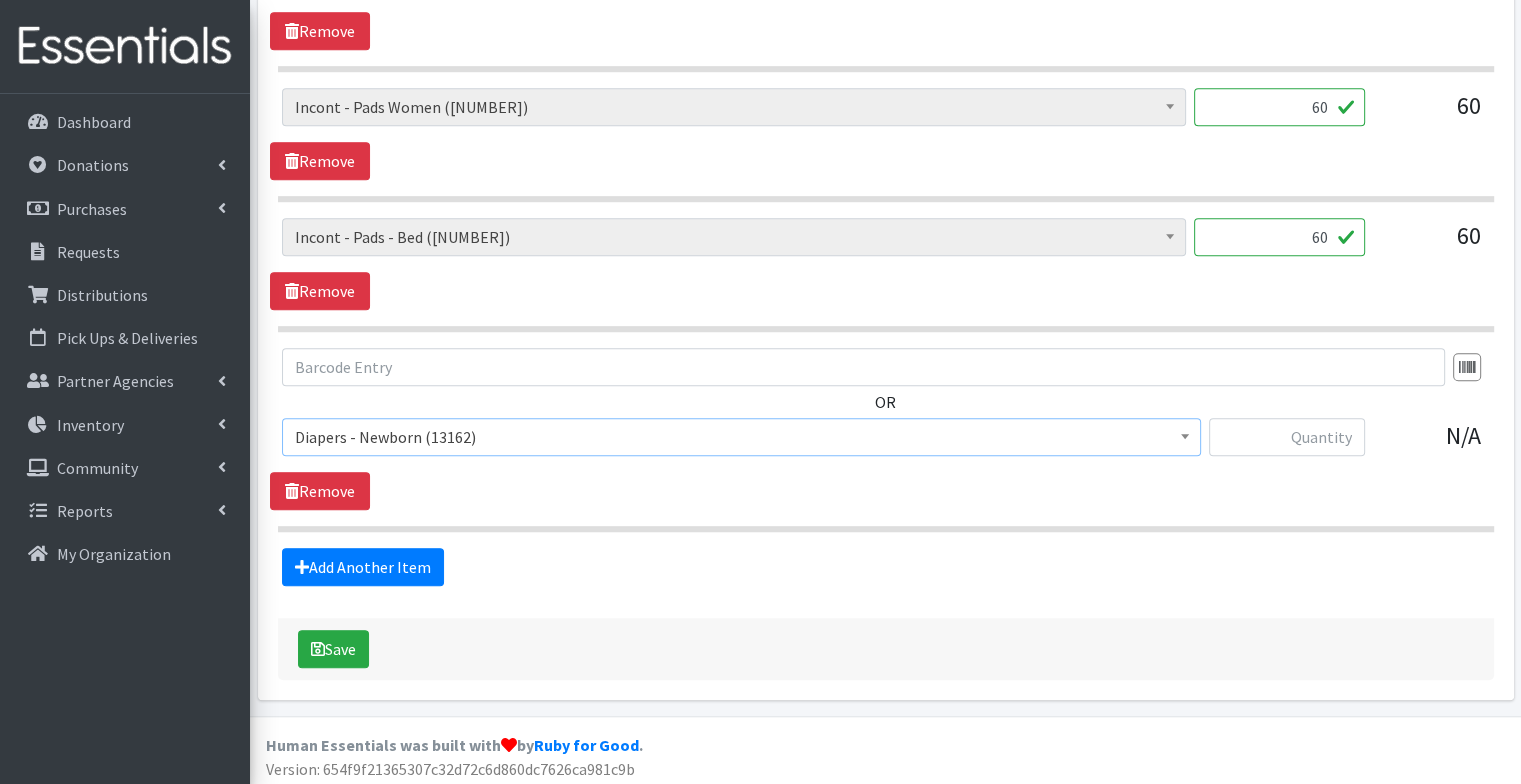 click on "Diapers - Newborn ([NUMBER])
Diapers - Preemie ([NUMBER])
Diapers - Size 1 ([NUMBER])
Diapers - Size 2 ([NUMBER])
Diapers - Size 3 ([NUMBER])
Diapers - Size 4 ([NUMBER])
Diapers - Size 5 ([NUMBER])
Diapers - Size 6 ([NUMBER])
Diapers - Size 7 ([NUMBER])
Diapers - Size 8 ([NUMBER])
Incont - Brief - 2XLarge ([NUMBER])
Incont - Brief - 3XLarge ([NUMBER])
Incont - Brief - Large Men ([NUMBER])
Incont - Brief - Large Unisex ([NUMBER])
Incont - Brief - Large Women ([NUMBER])
Incont - Brief - Large/X-Large Women ([NUMBER])
Incont - Brief - Medium Men ([NUMBER])
Incont - Brief - Medium Unisex ([NUMBER])
Incont - Brief - Medium Women ([NUMBER])" at bounding box center [741, 445] 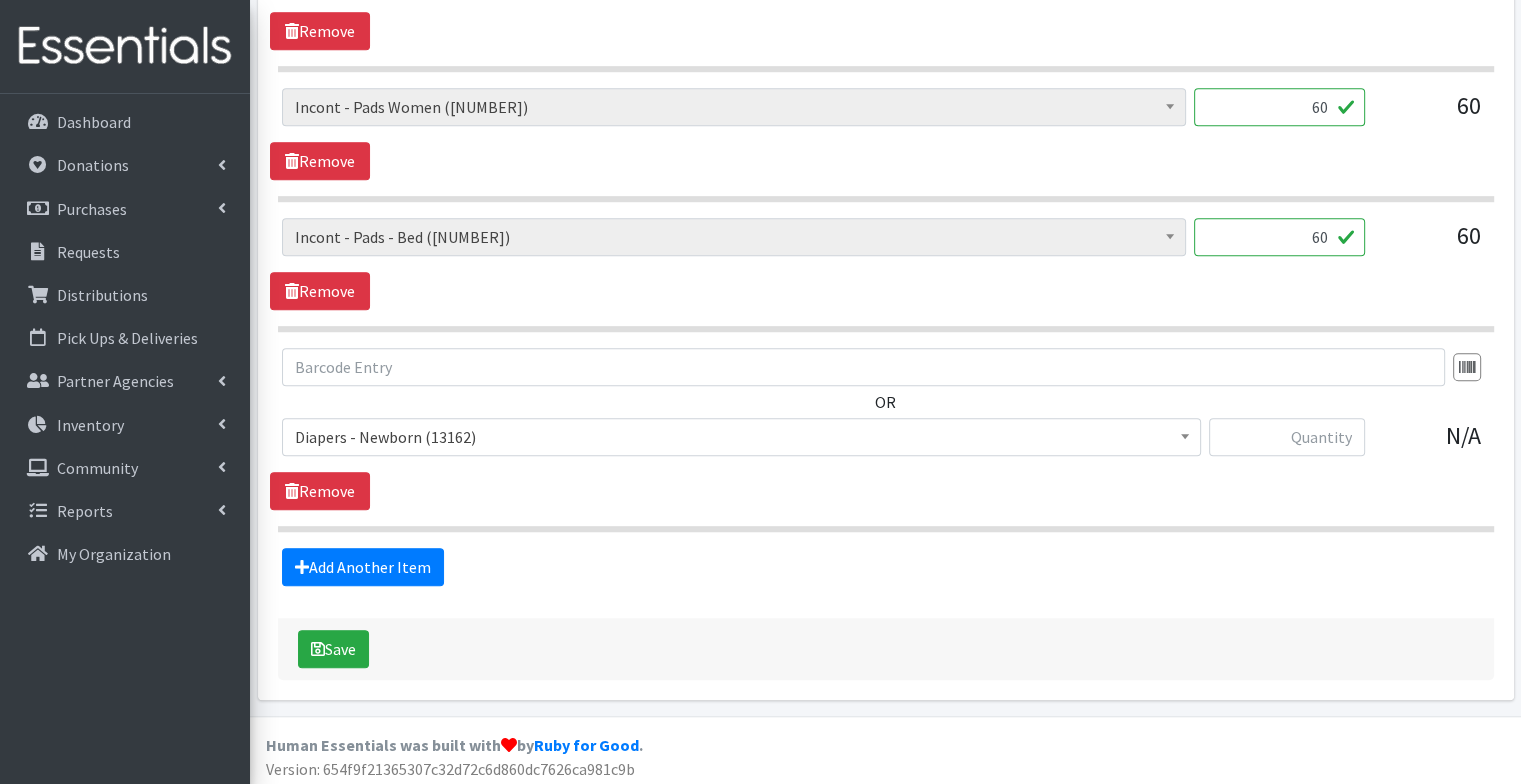 click on "Diapers - Newborn (13162)" at bounding box center (741, 437) 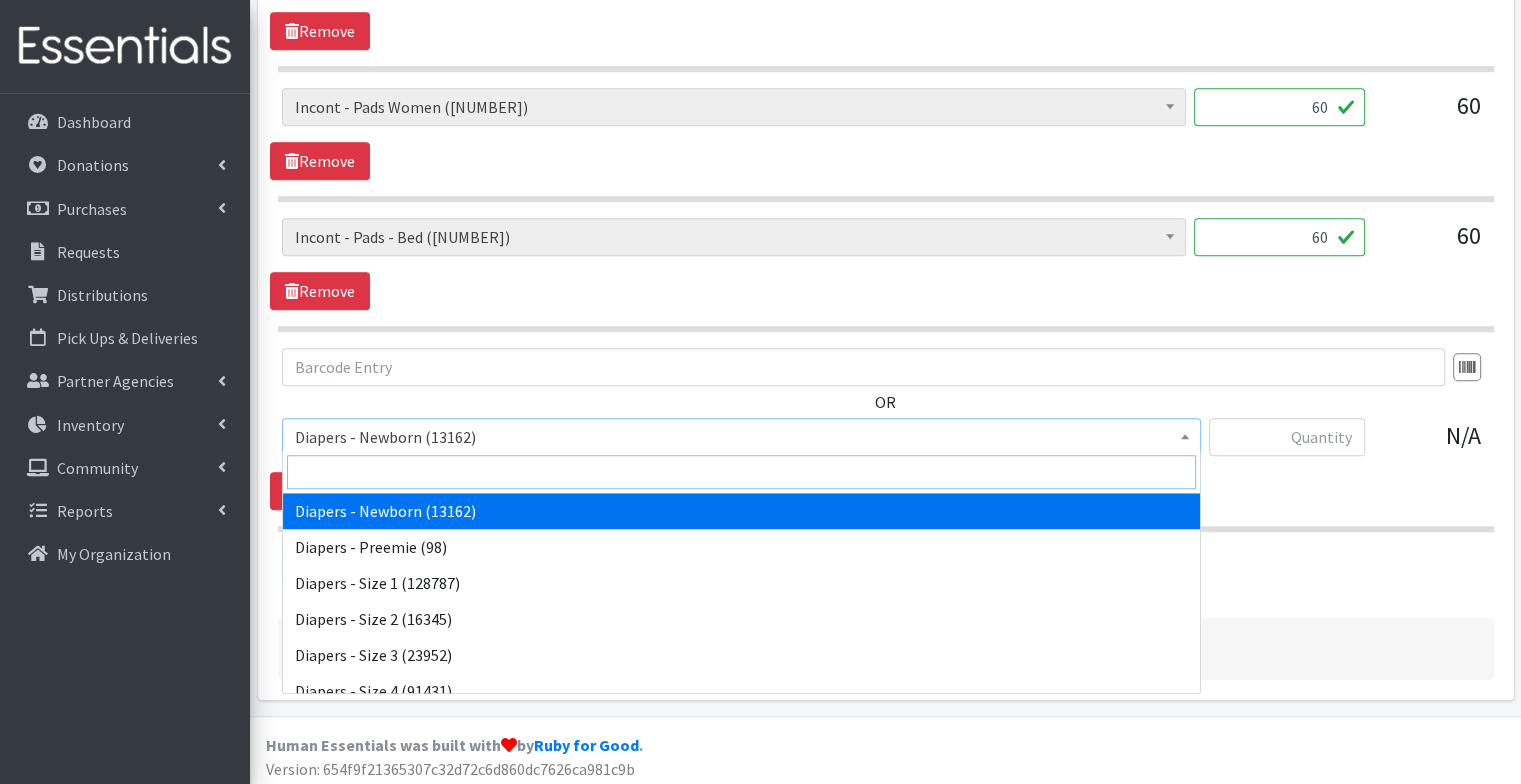 click at bounding box center [741, 472] 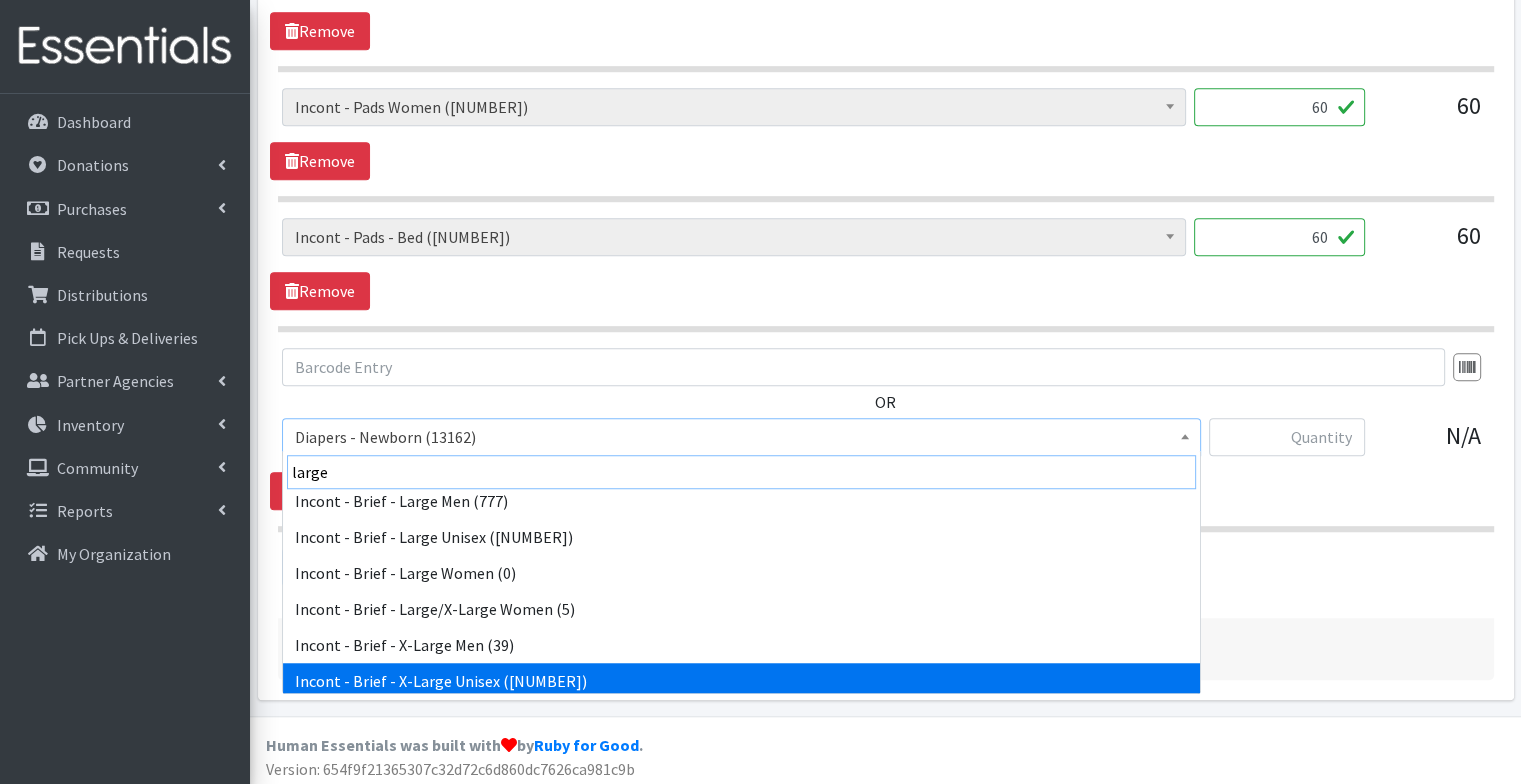scroll, scrollTop: 80, scrollLeft: 0, axis: vertical 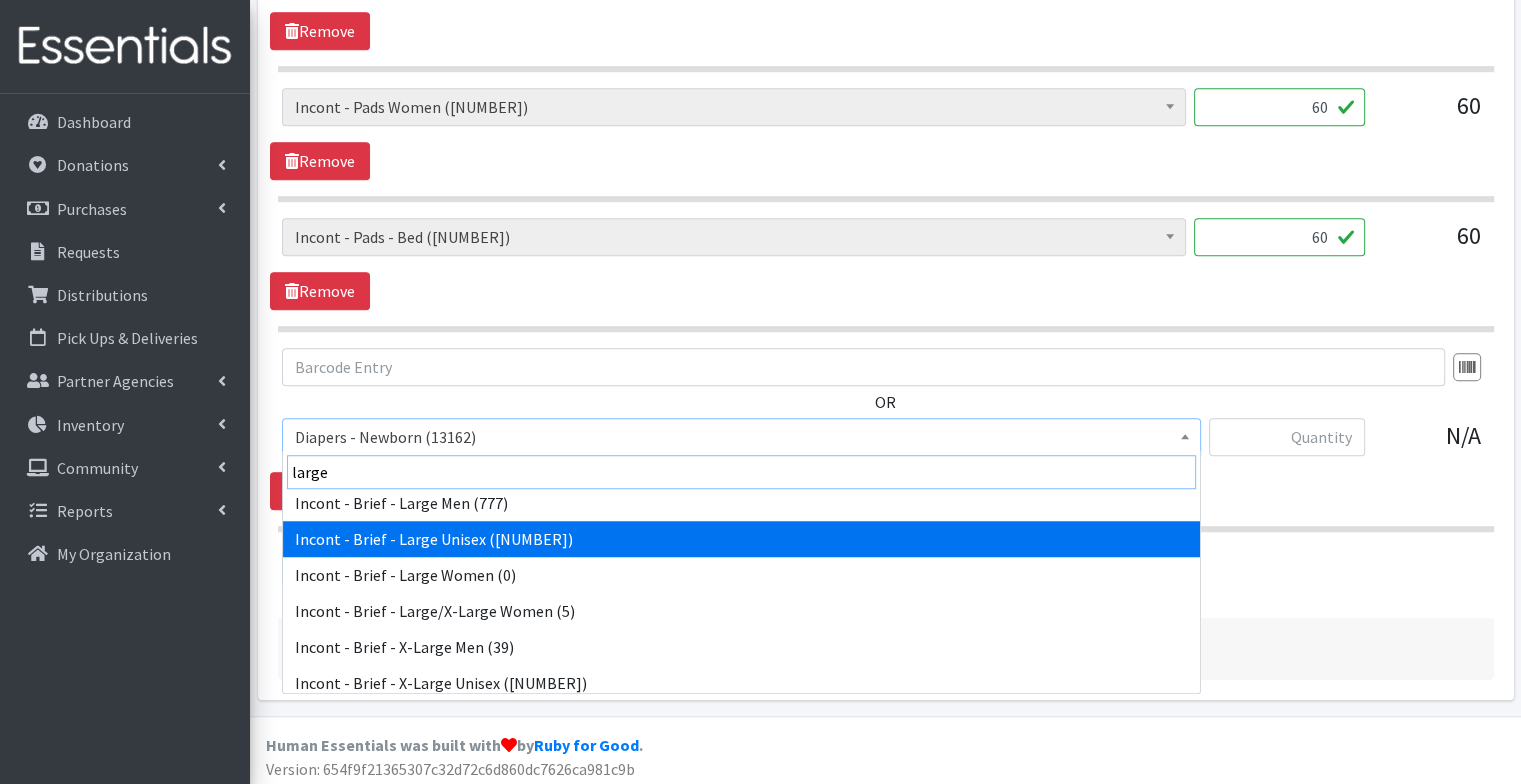 type on "large" 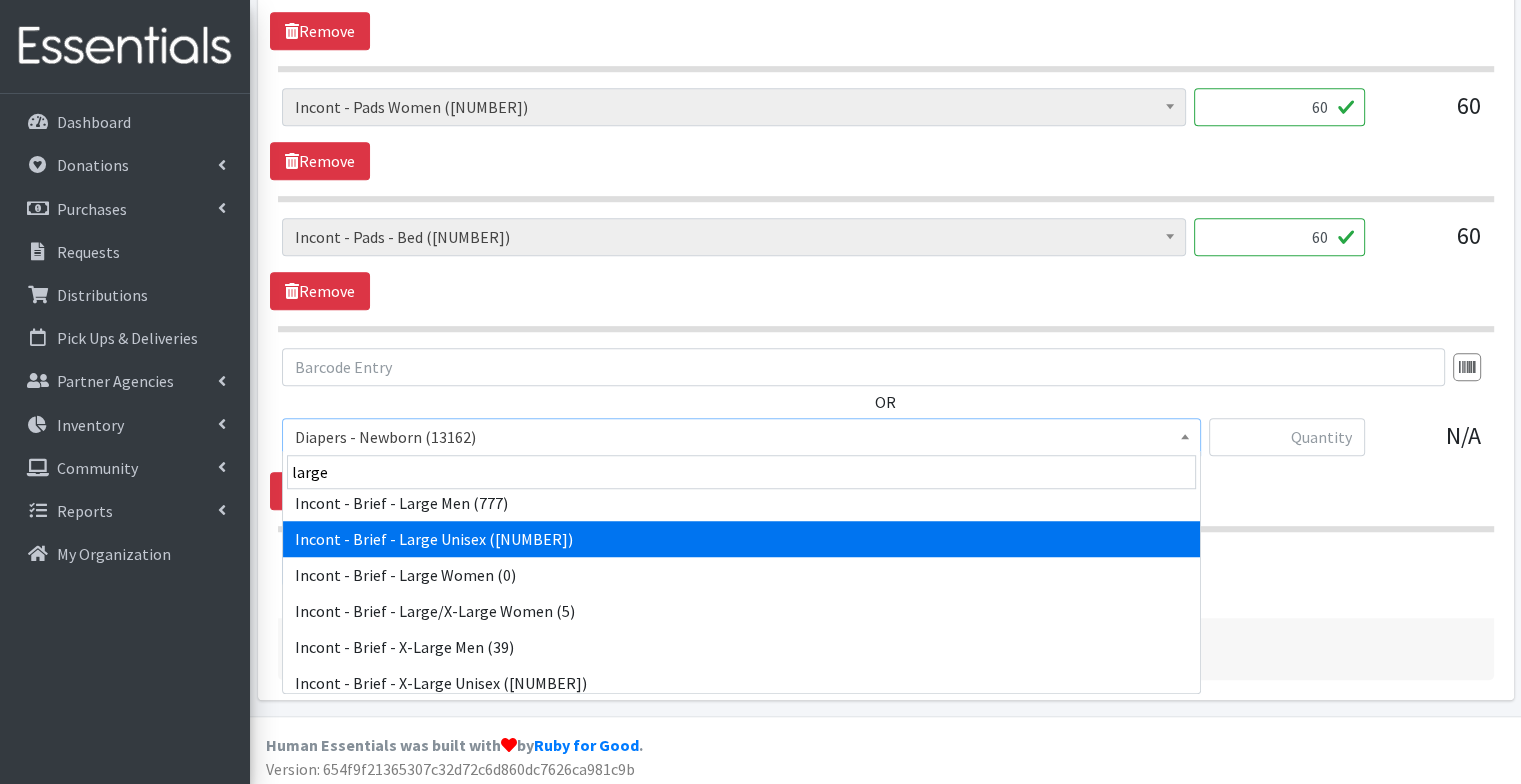 select on "91" 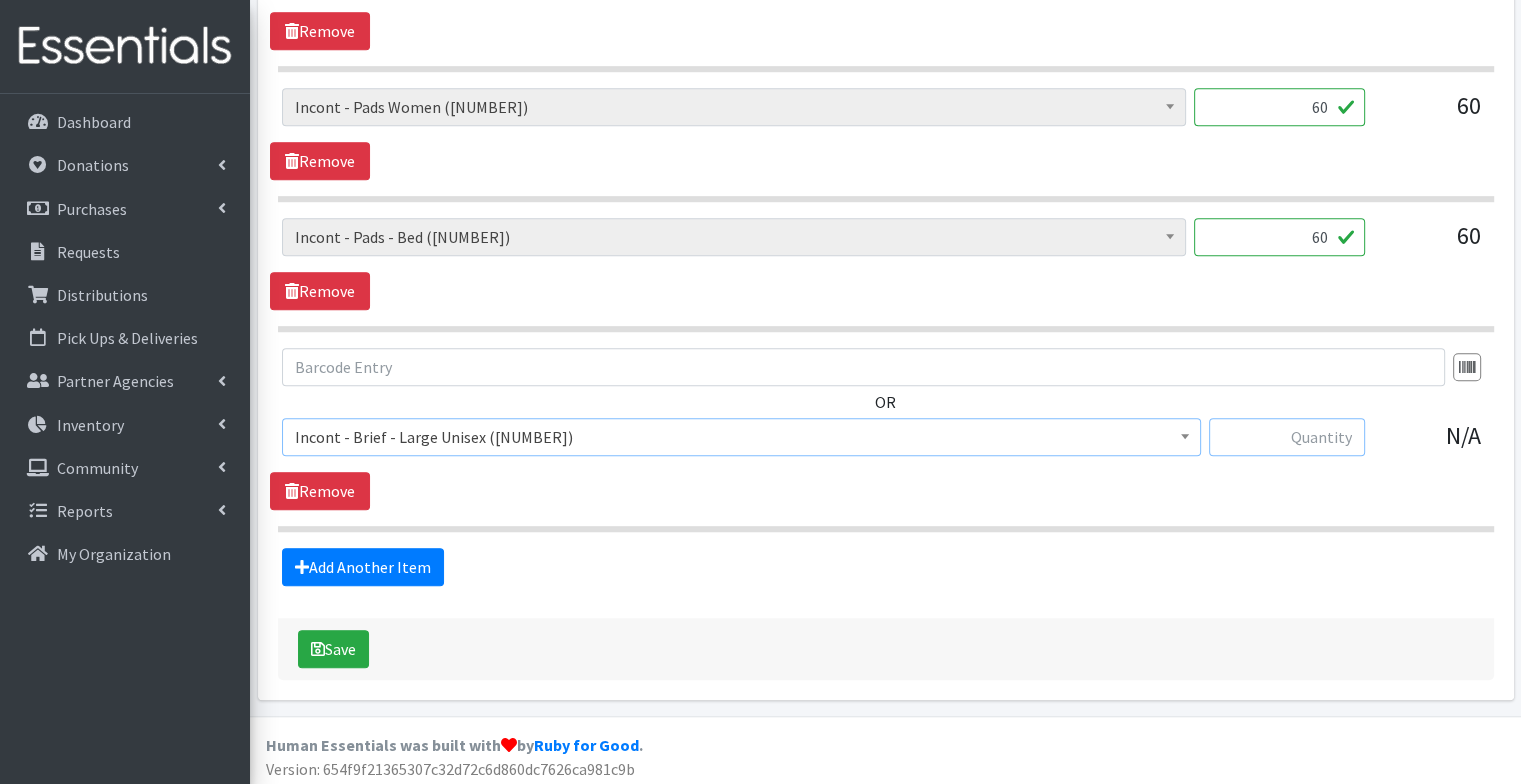 click at bounding box center (1287, 437) 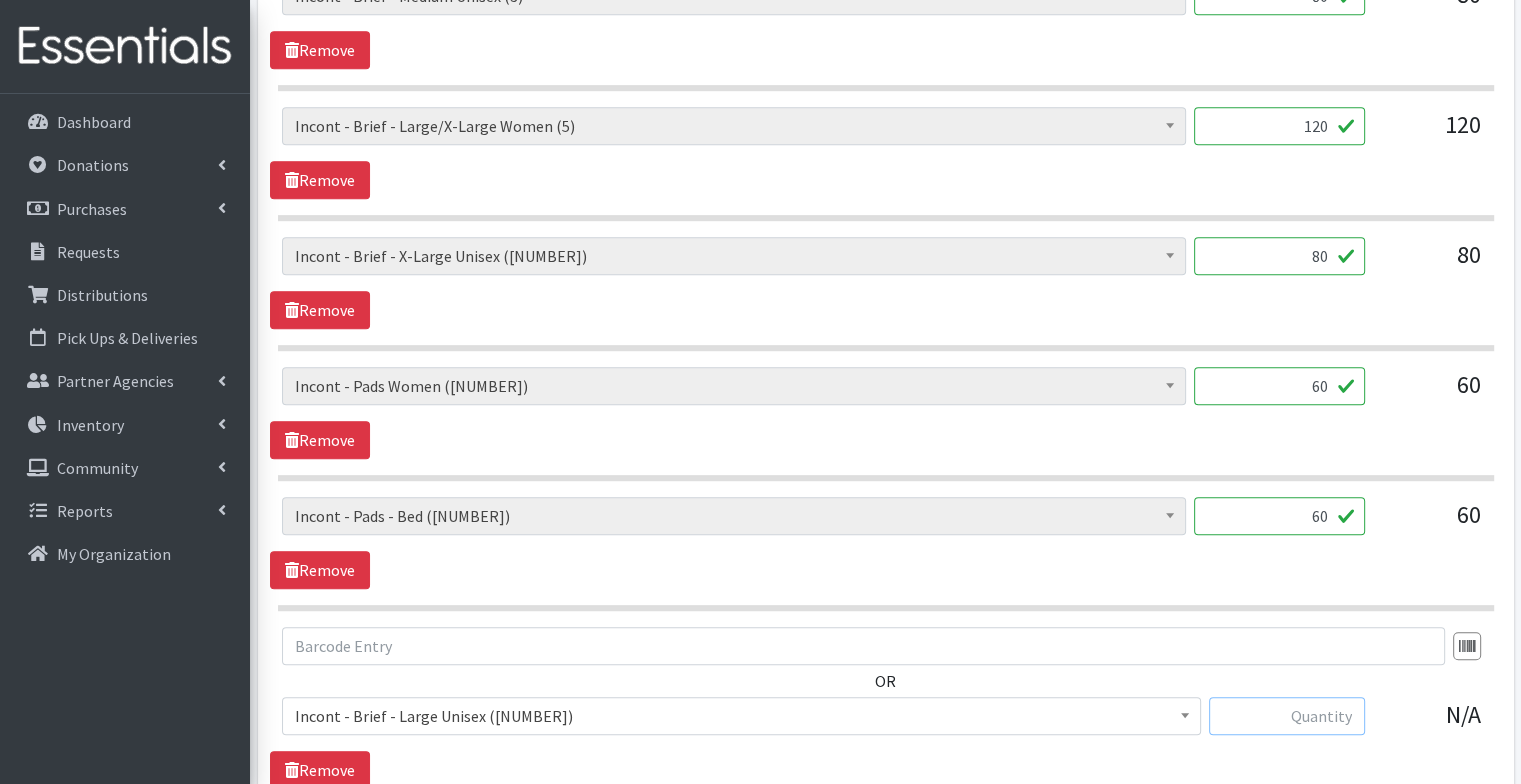 scroll, scrollTop: 1121, scrollLeft: 0, axis: vertical 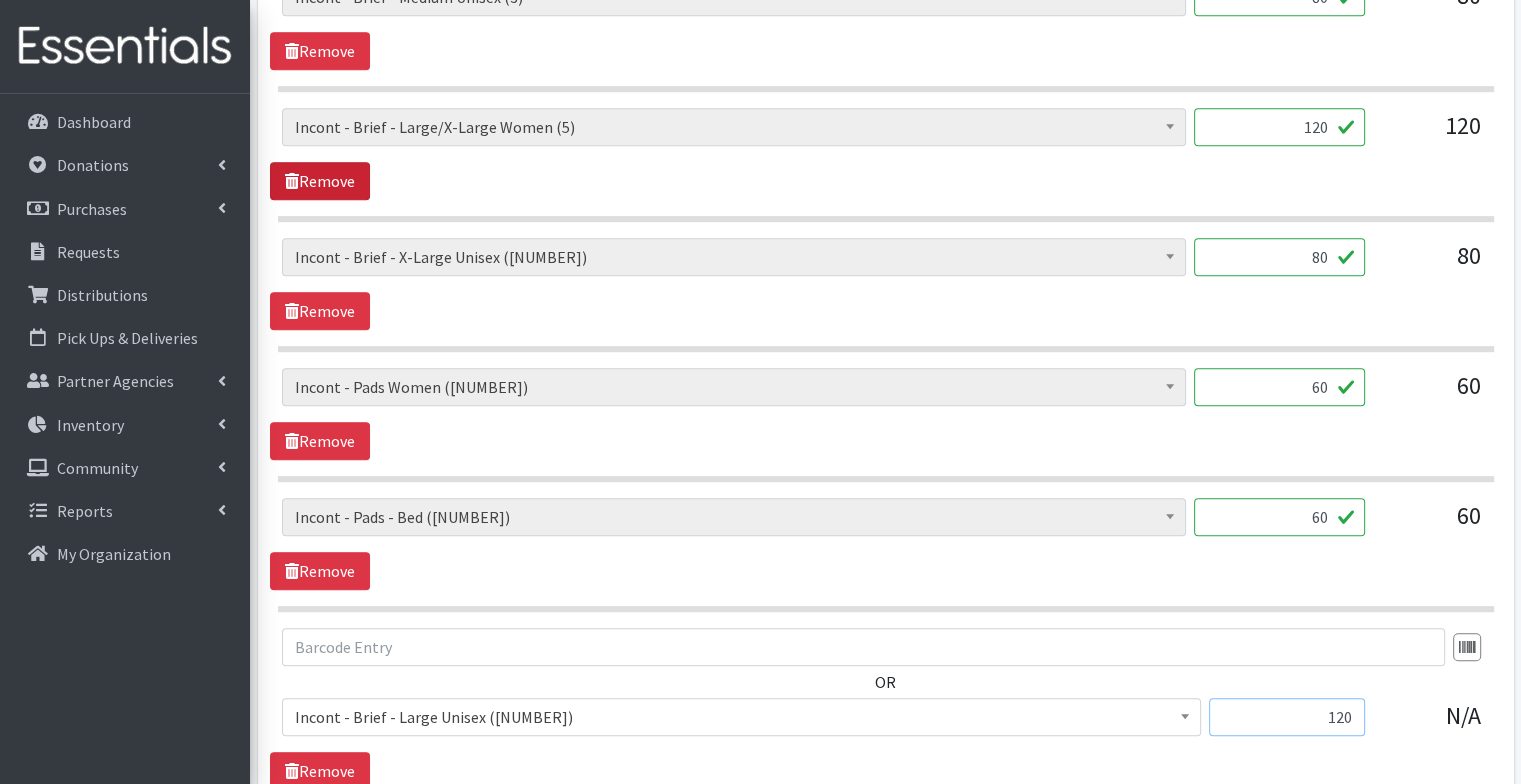 type on "120" 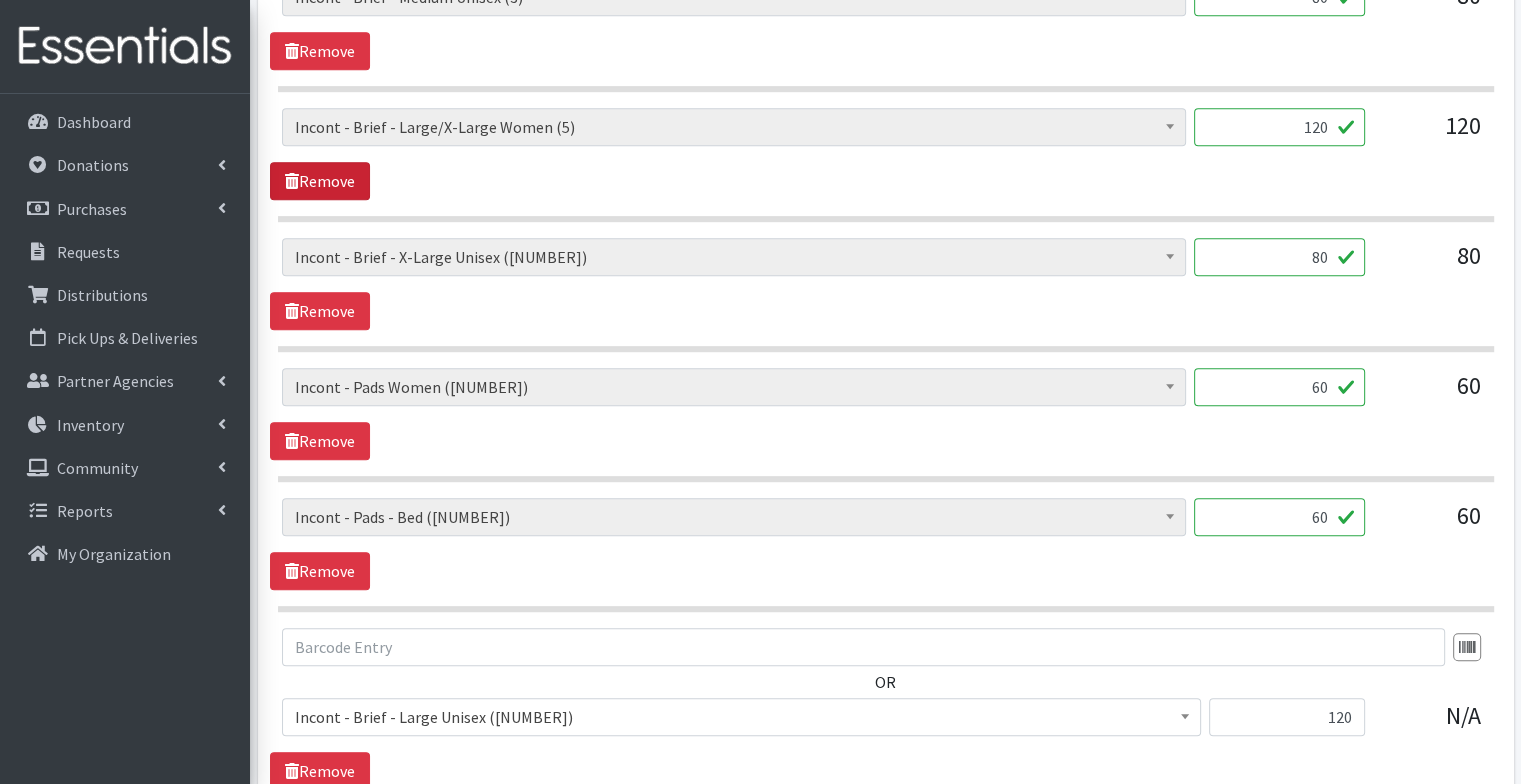 click on "Remove" at bounding box center (320, 181) 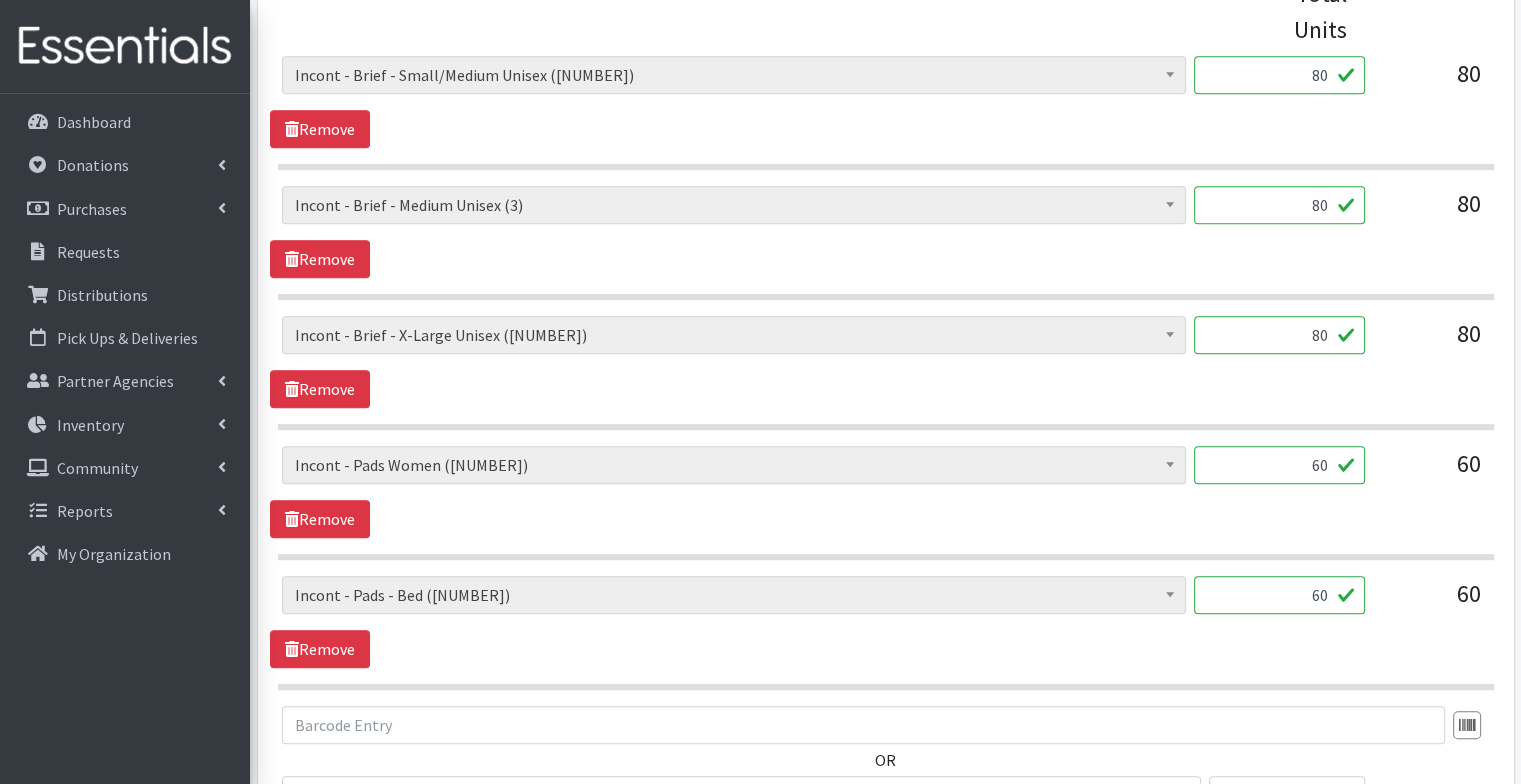 scroll, scrollTop: 1272, scrollLeft: 0, axis: vertical 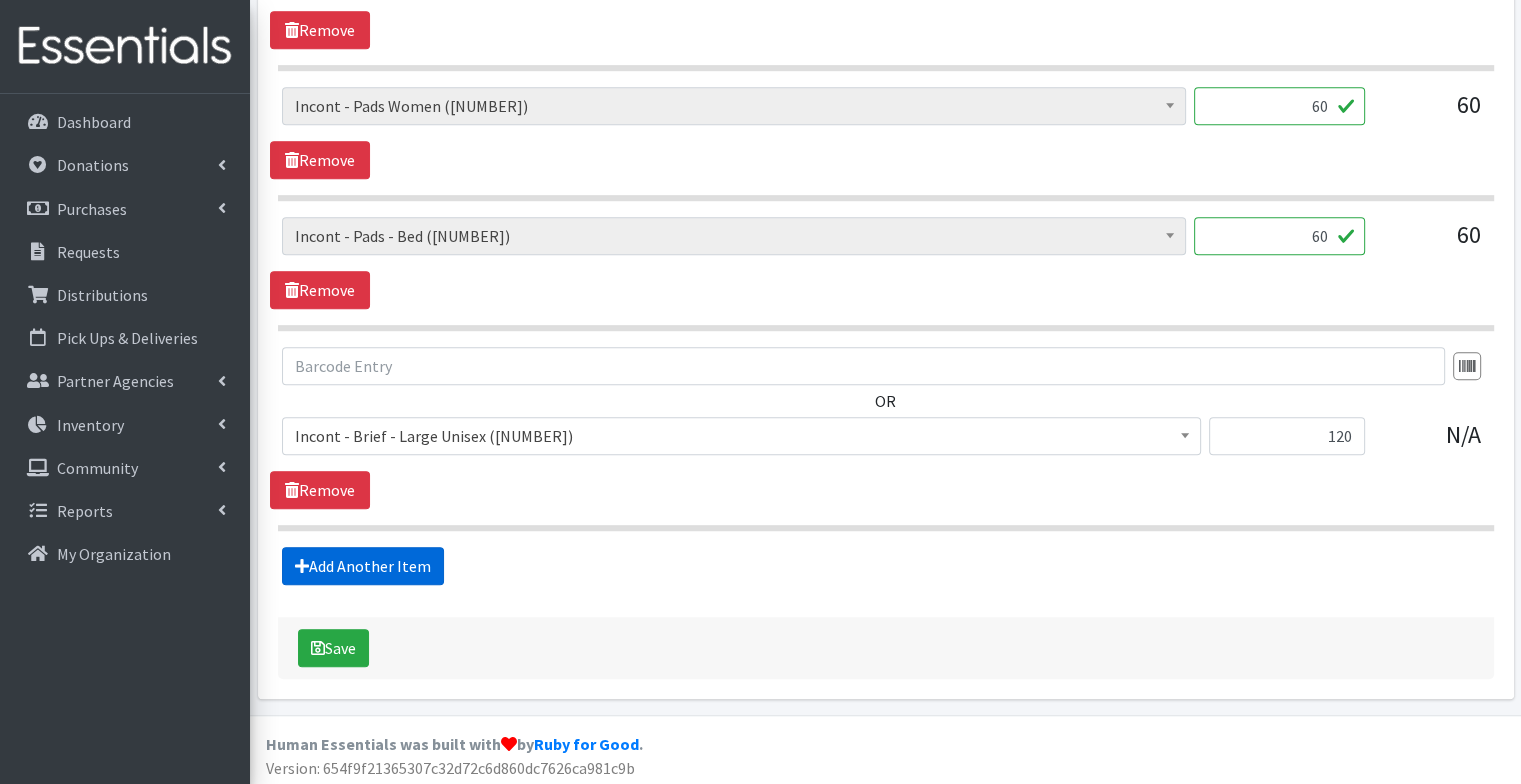 click on "Add Another Item" at bounding box center [363, 566] 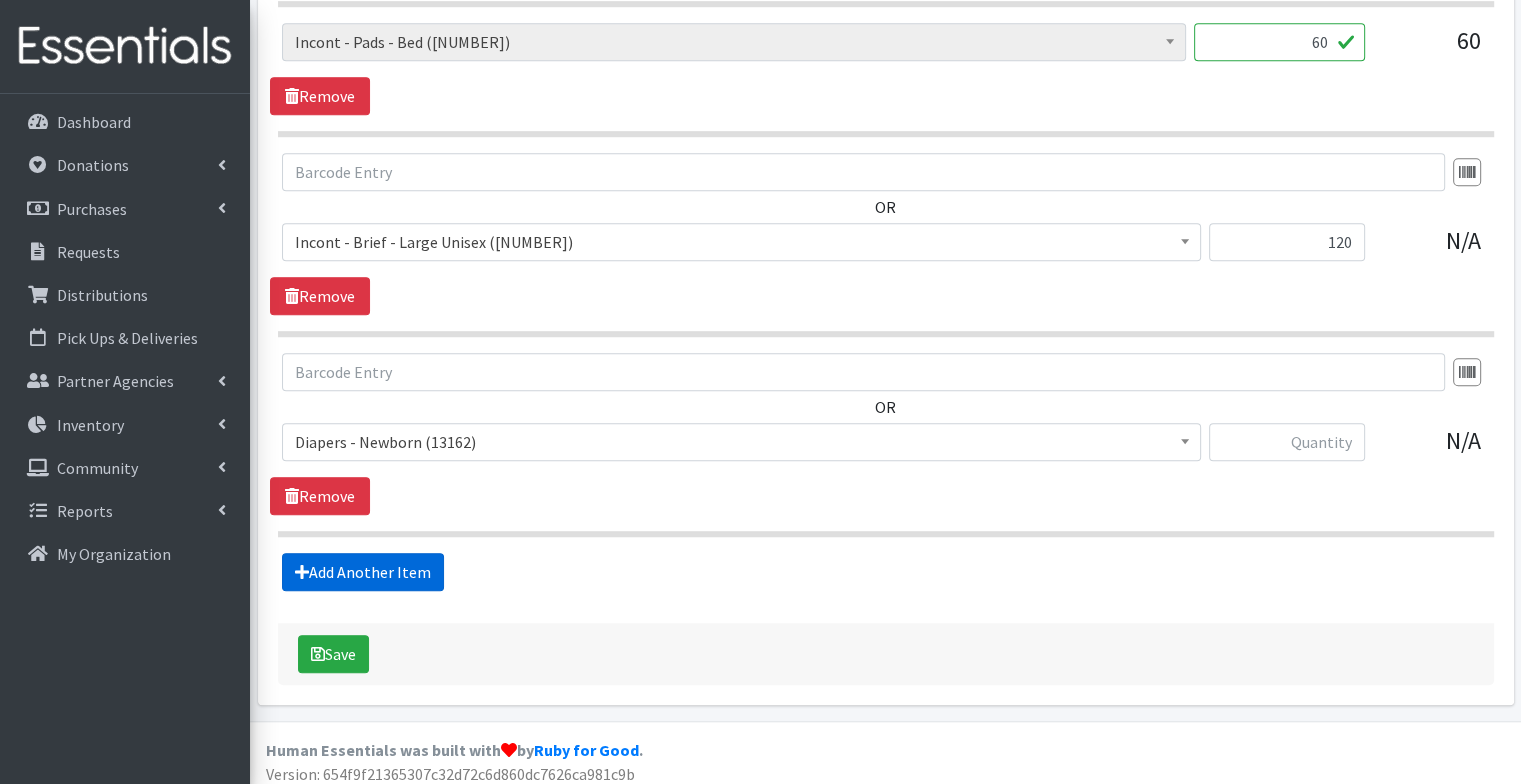 scroll, scrollTop: 1472, scrollLeft: 0, axis: vertical 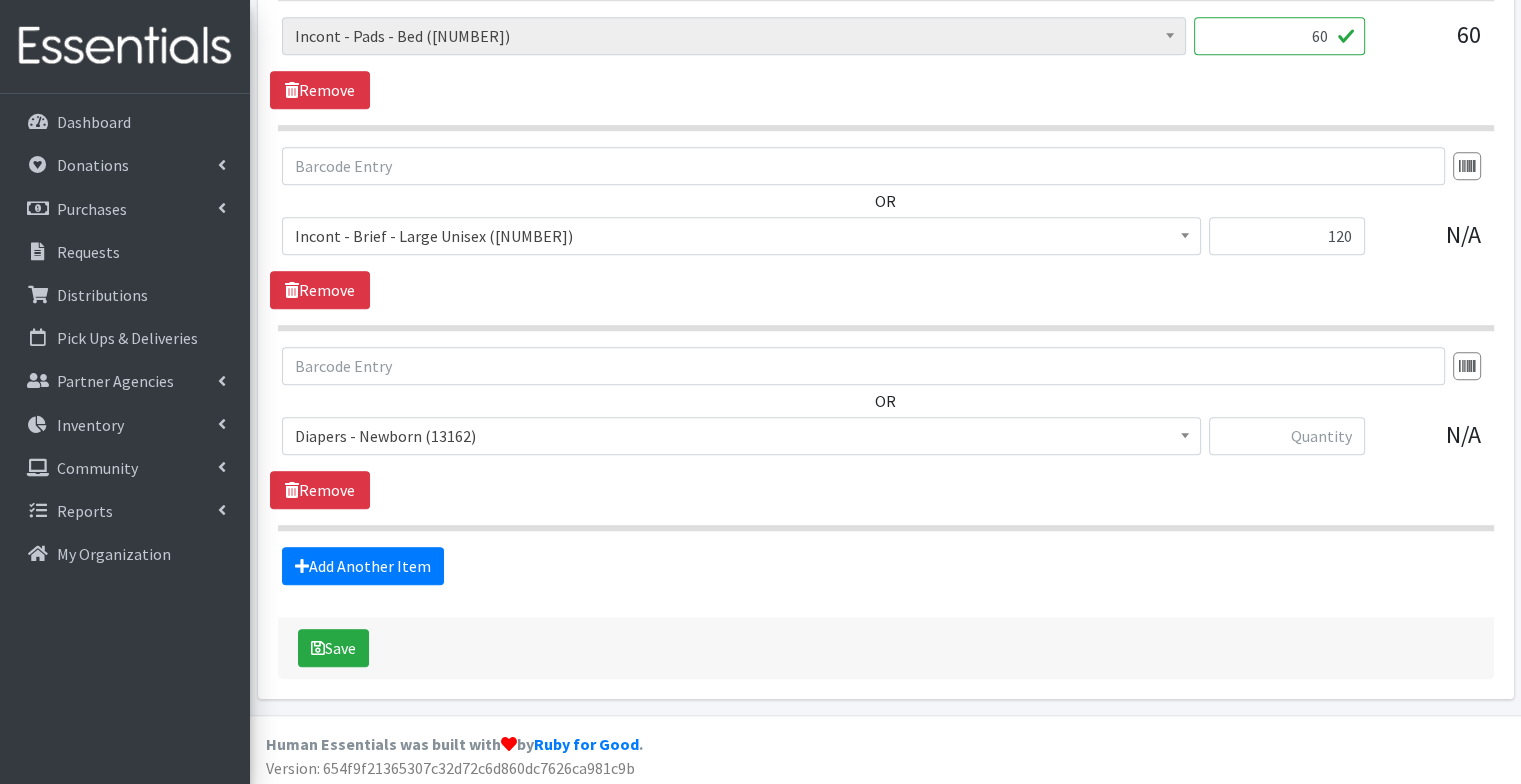 click on "Diapers - Newborn (13162)" at bounding box center [741, 436] 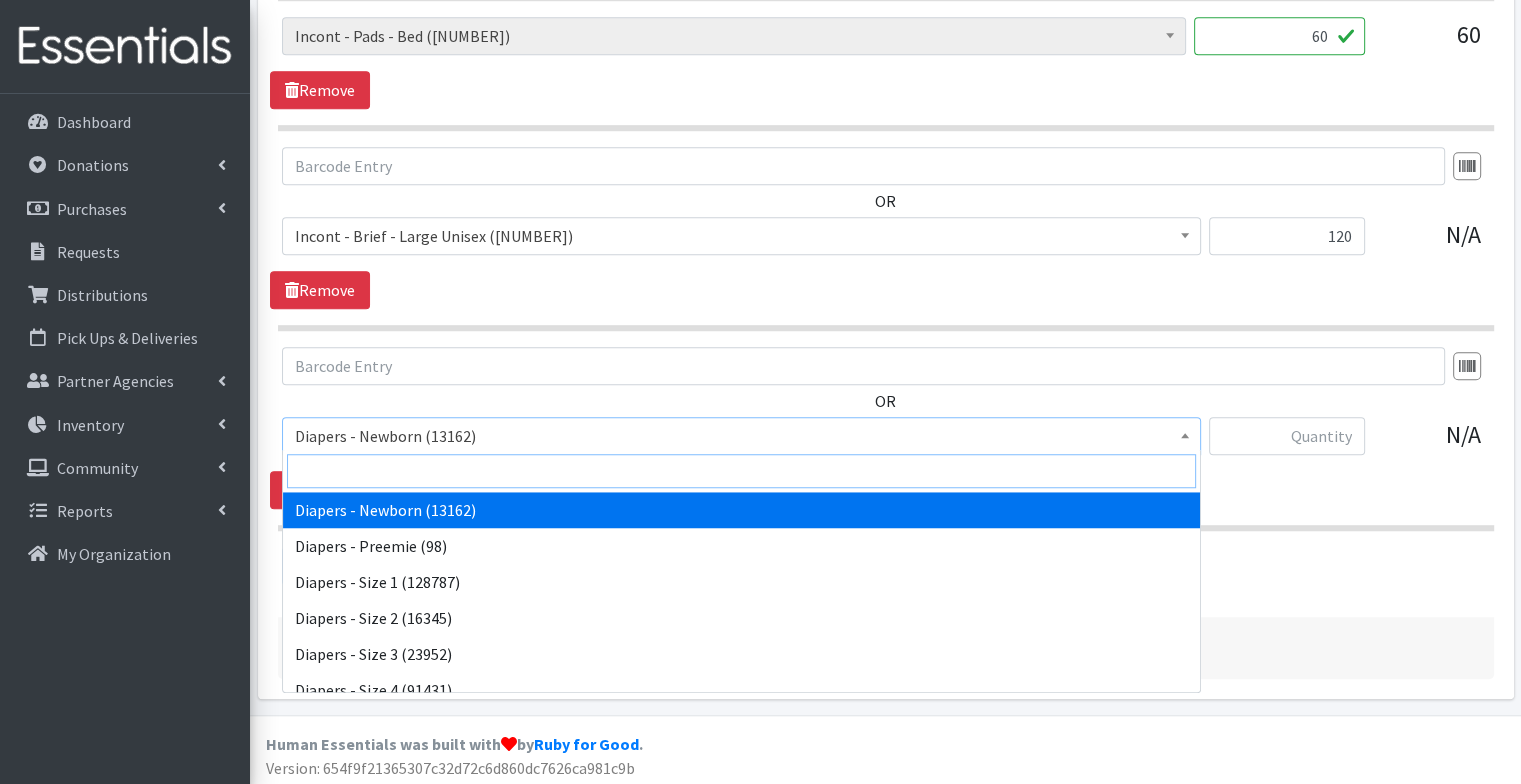 click at bounding box center [741, 471] 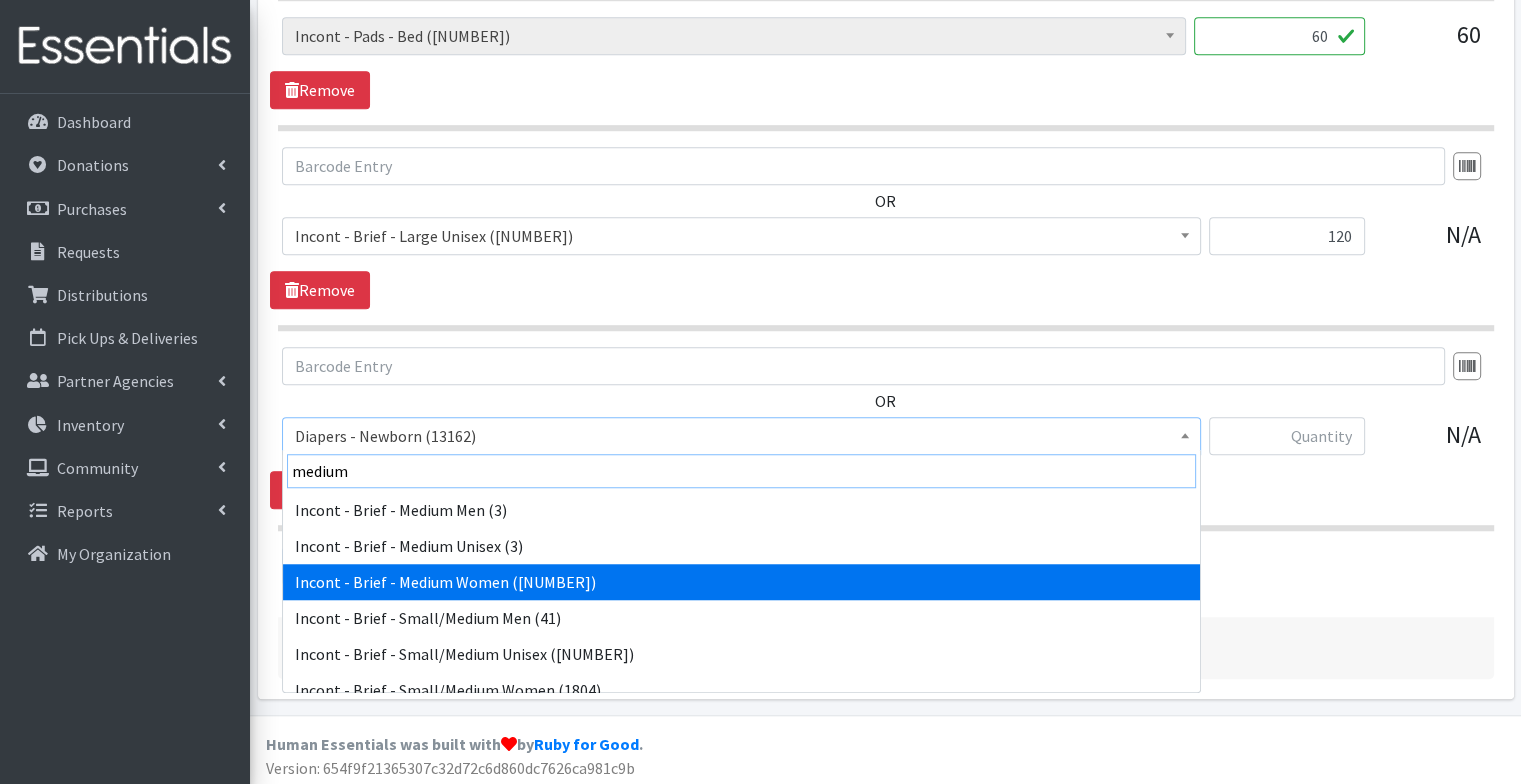 type on "medium" 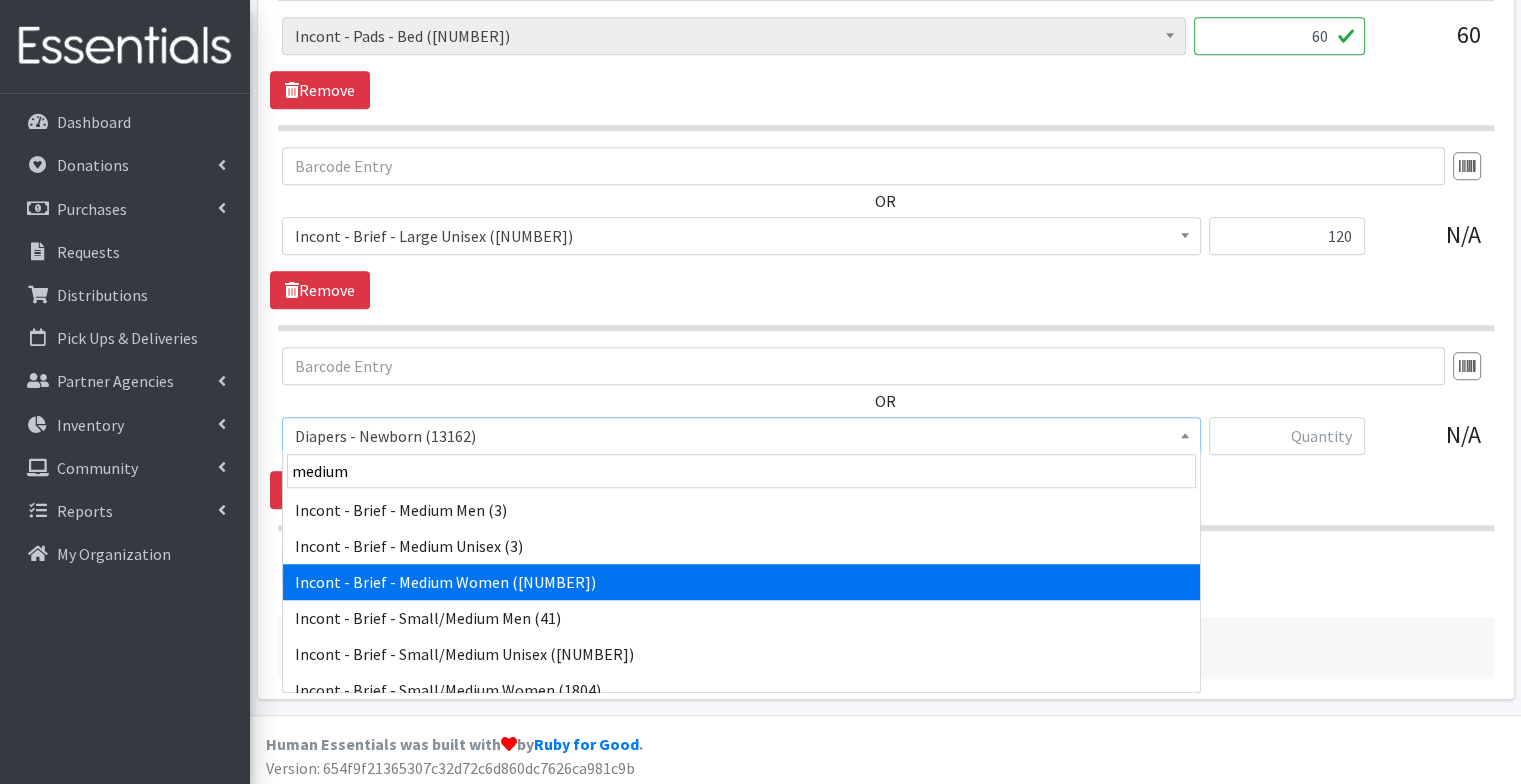 select on "[NUMBER]" 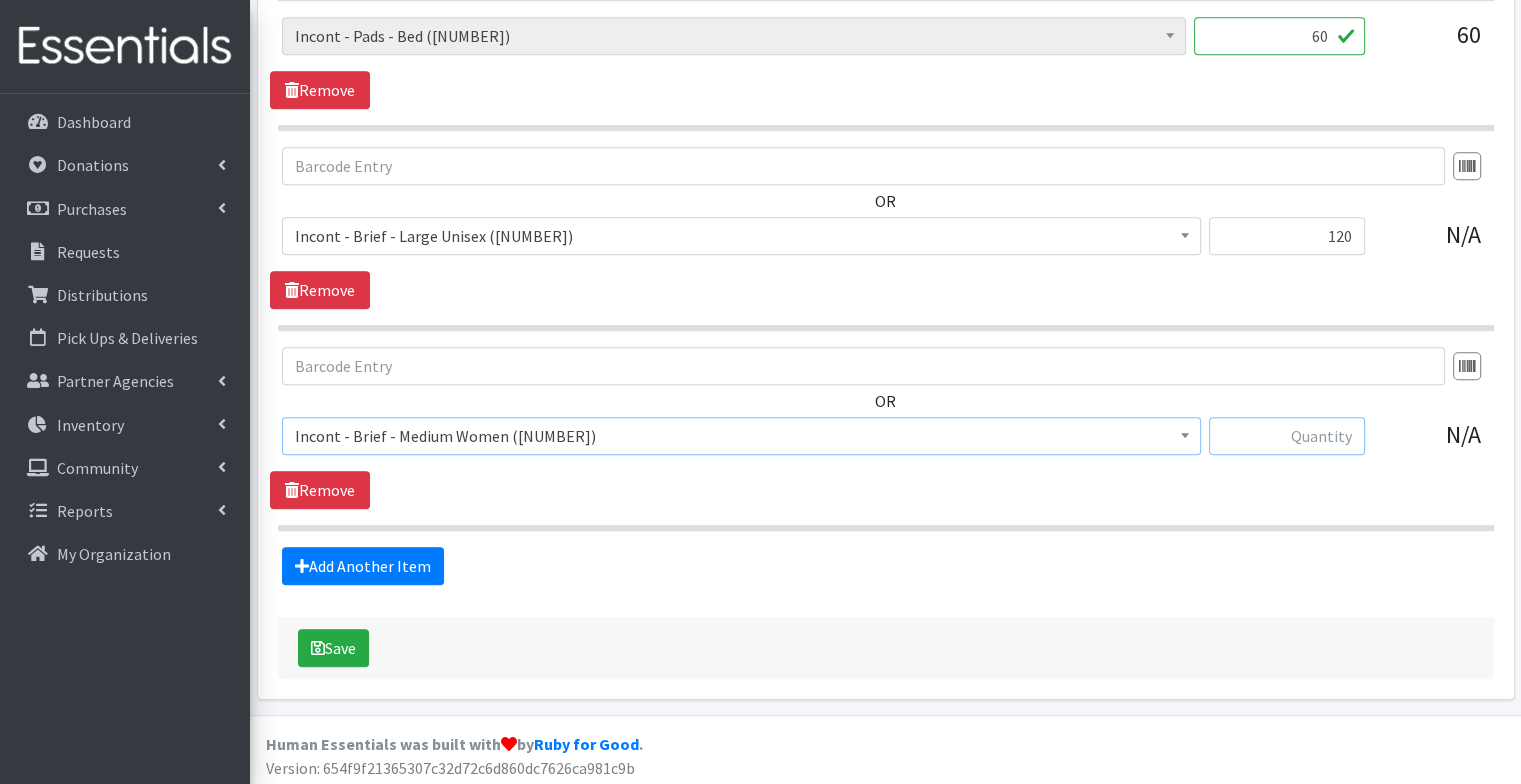click at bounding box center (1287, 436) 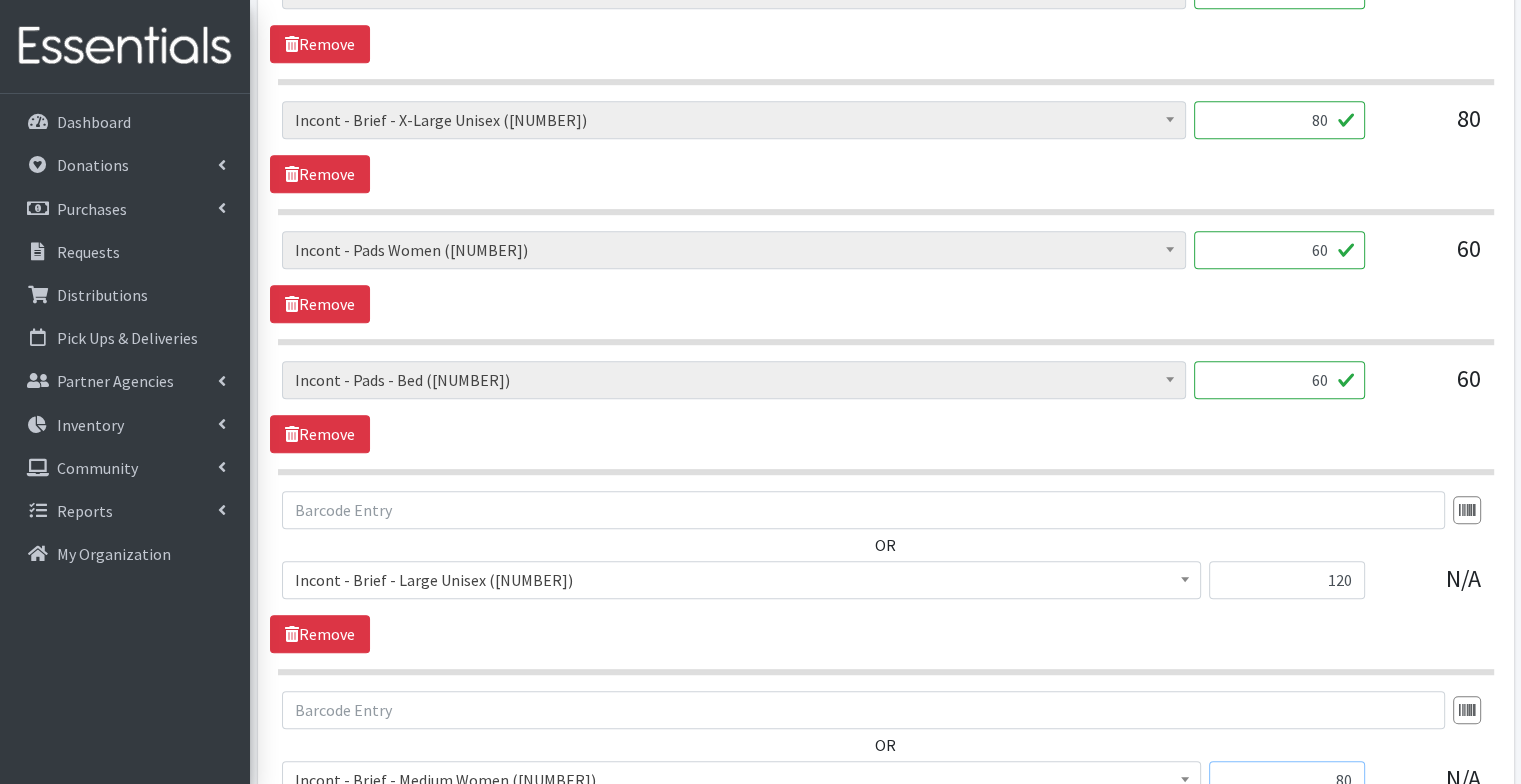 scroll, scrollTop: 928, scrollLeft: 0, axis: vertical 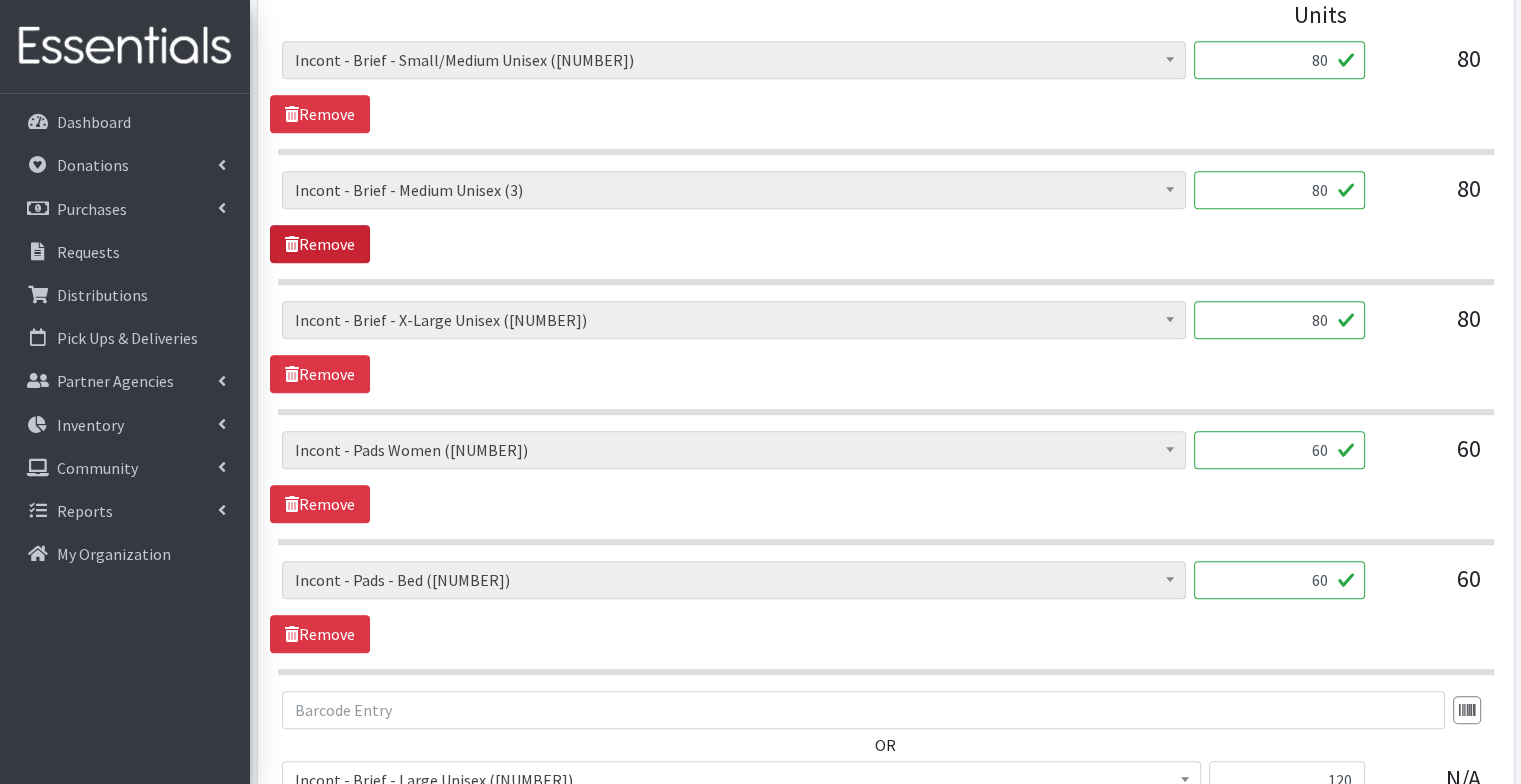 type on "80" 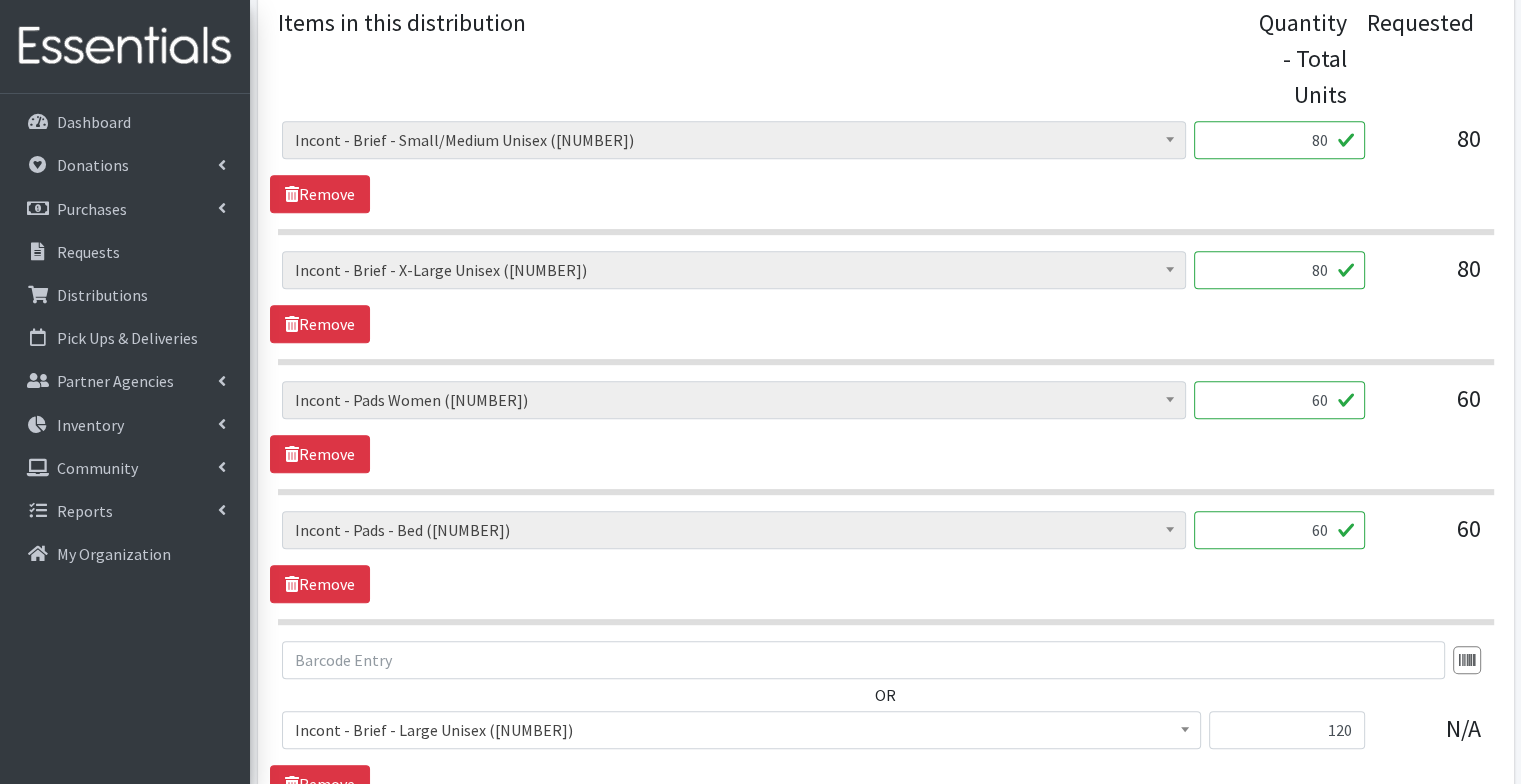 click on "Diapers - Newborn ([NUMBER])
Diapers - Preemie ([NUMBER])
Diapers - Size 1 ([NUMBER])
Diapers - Size 2 ([NUMBER])
Diapers - Size 3 ([NUMBER])
Diapers - Size 4 ([NUMBER])
Diapers - Size 5 ([NUMBER])
Diapers - Size 6 ([NUMBER])
Diapers - Size 7 ([NUMBER])
Diapers - Size 8 ([NUMBER])
Incont - Brief - 2XLarge ([NUMBER])
Incont - Brief - 3XLarge ([NUMBER])
Incont - Brief - Large Men ([NUMBER])
Incont - Brief - Large Unisex ([NUMBER])
Incont - Brief - Large Women ([NUMBER])
Incont - Brief - Large/X-Large Women ([NUMBER])
Incont - Brief - Medium Men ([NUMBER])
Incont - Brief - Medium Unisex ([NUMBER])
Incont - Brief - Small Men ([NUMBER])" at bounding box center [886, 308] 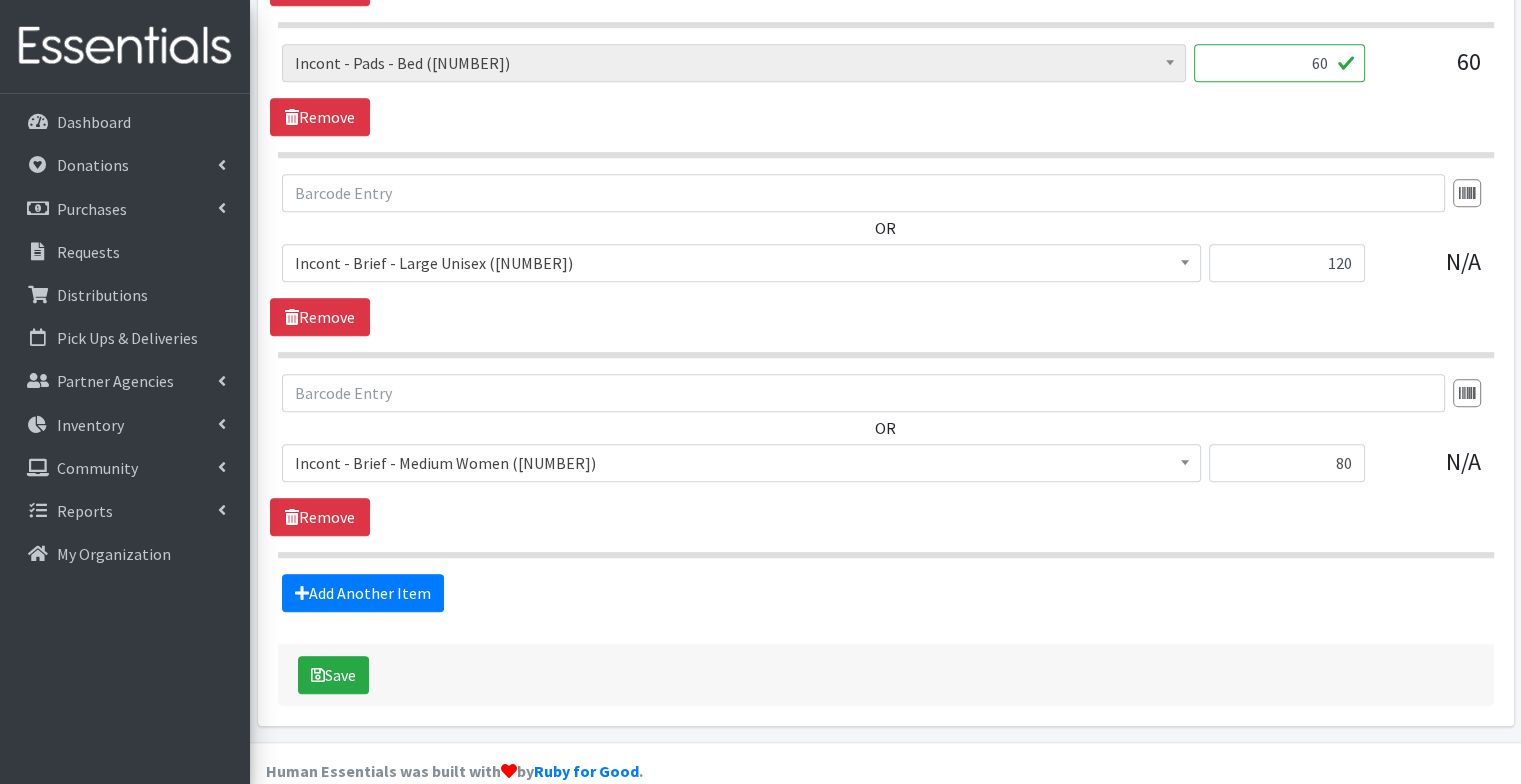 scroll, scrollTop: 1342, scrollLeft: 0, axis: vertical 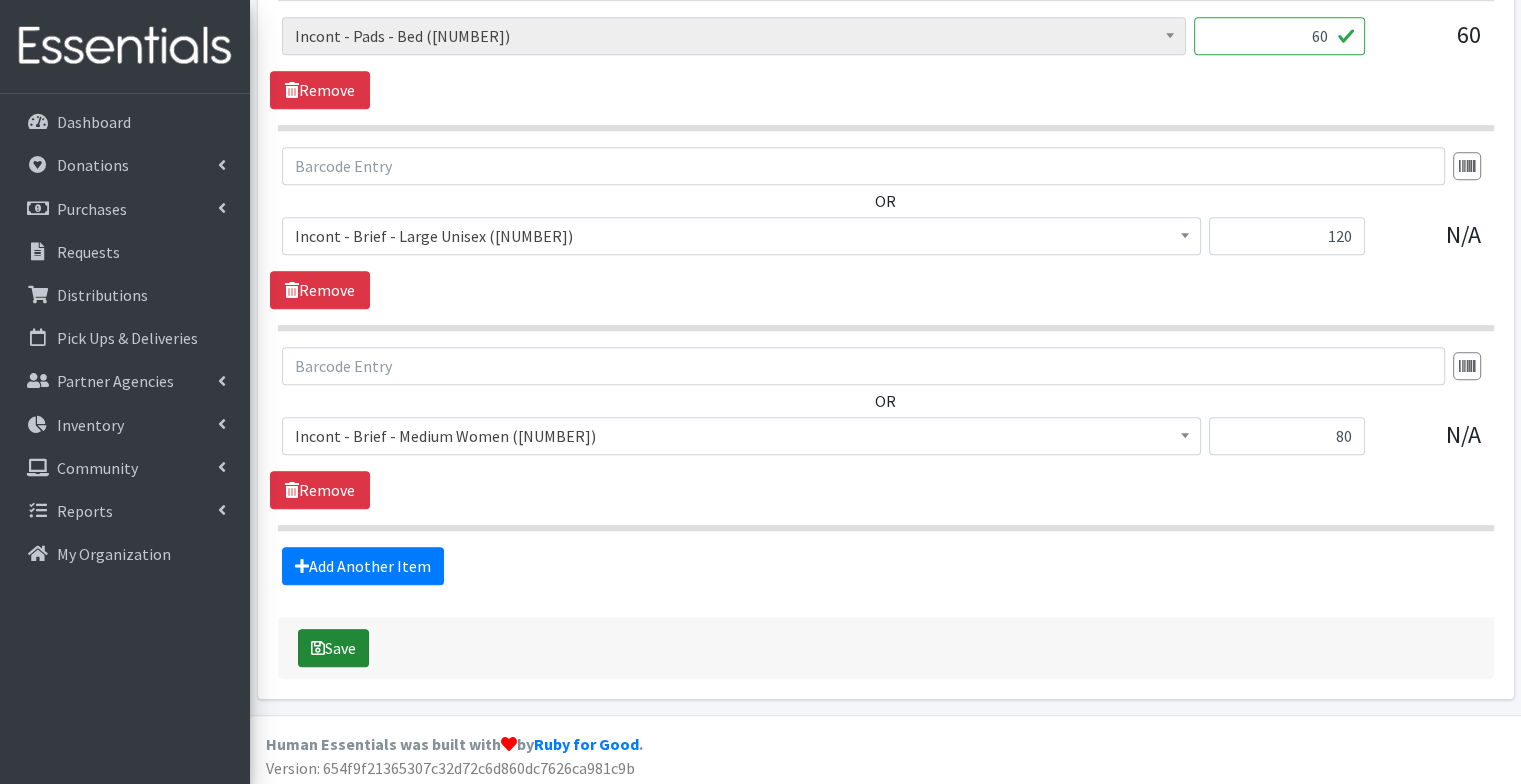 click on "Save" at bounding box center (333, 648) 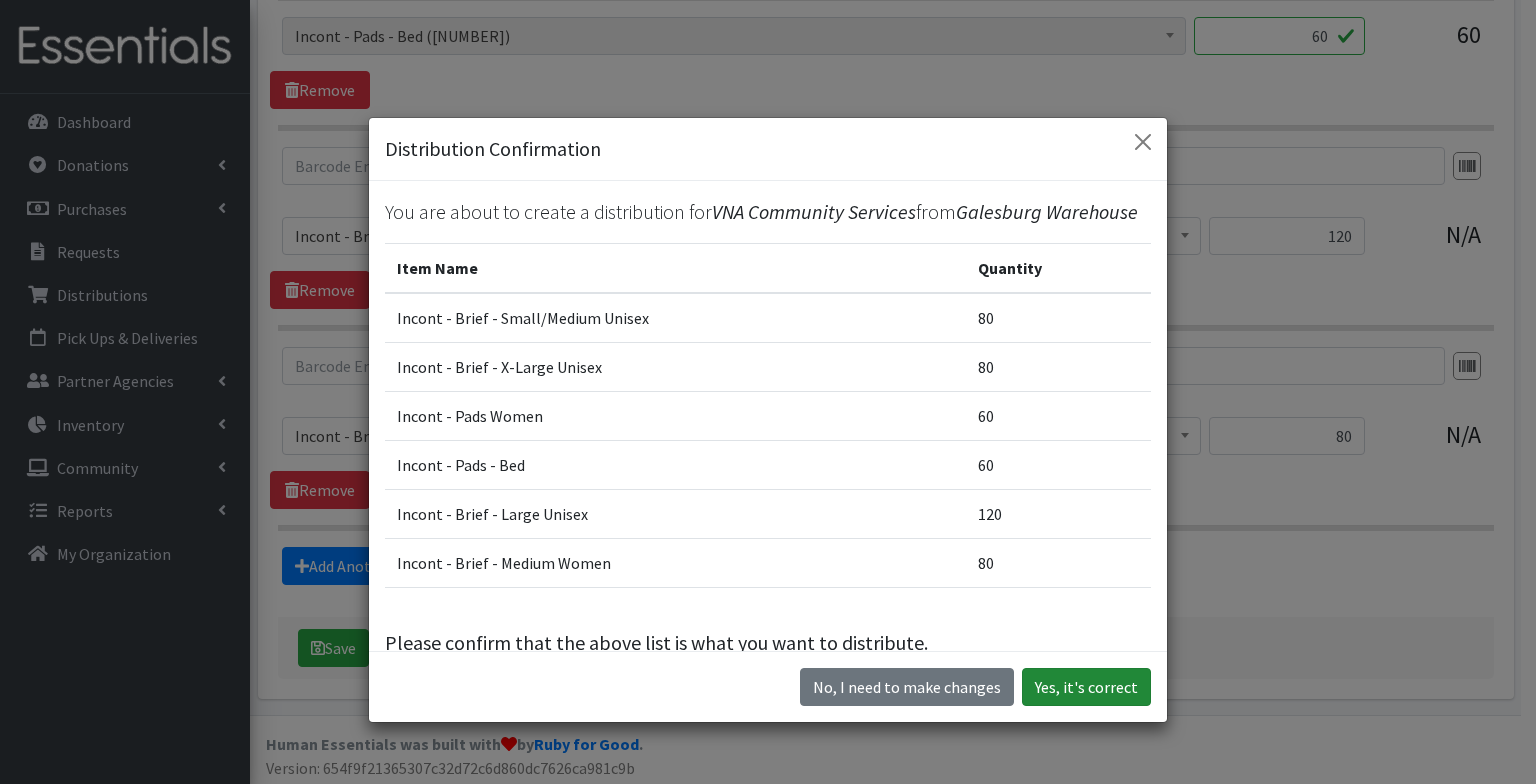 click on "Yes, it's correct" at bounding box center (1086, 687) 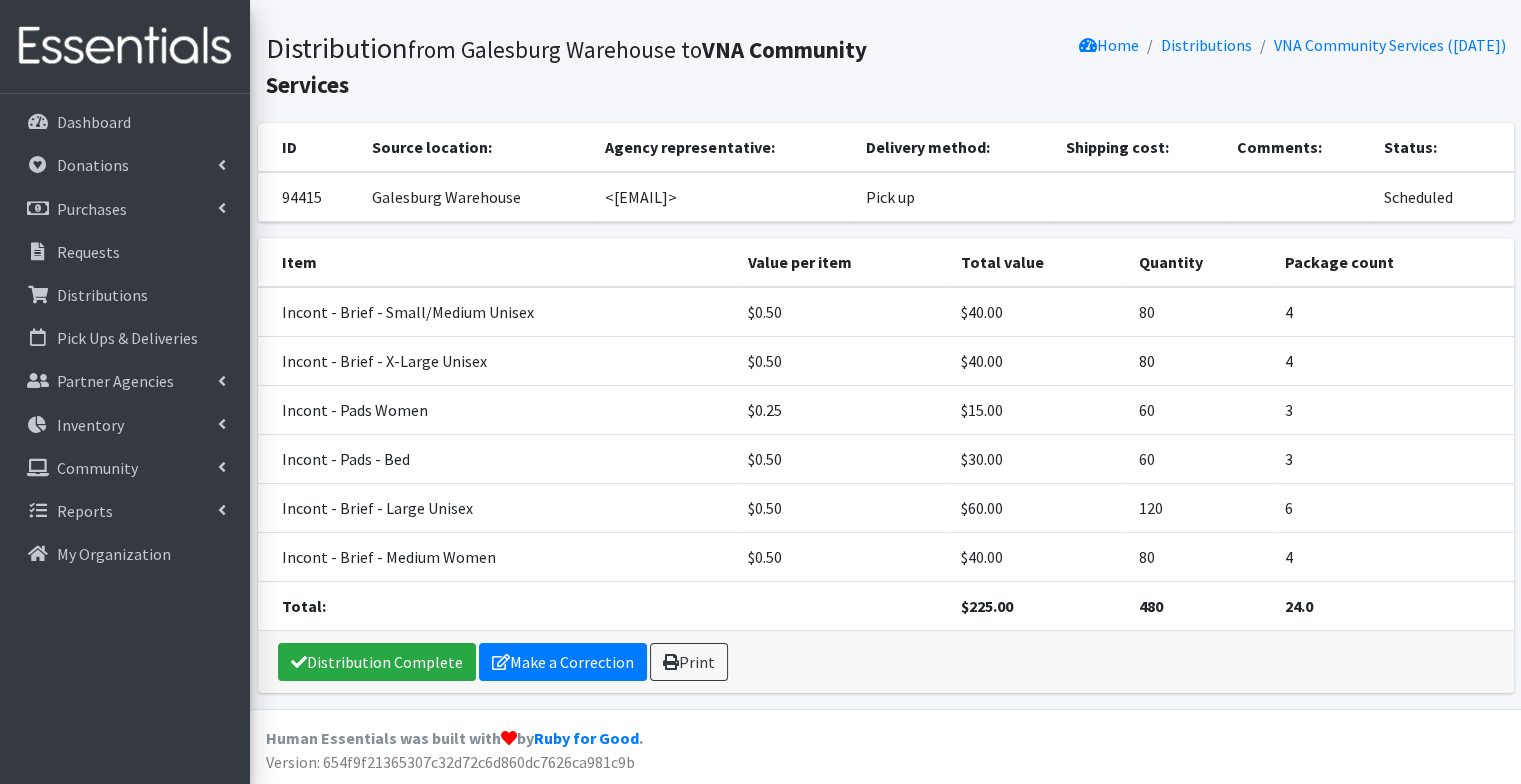 scroll, scrollTop: 0, scrollLeft: 0, axis: both 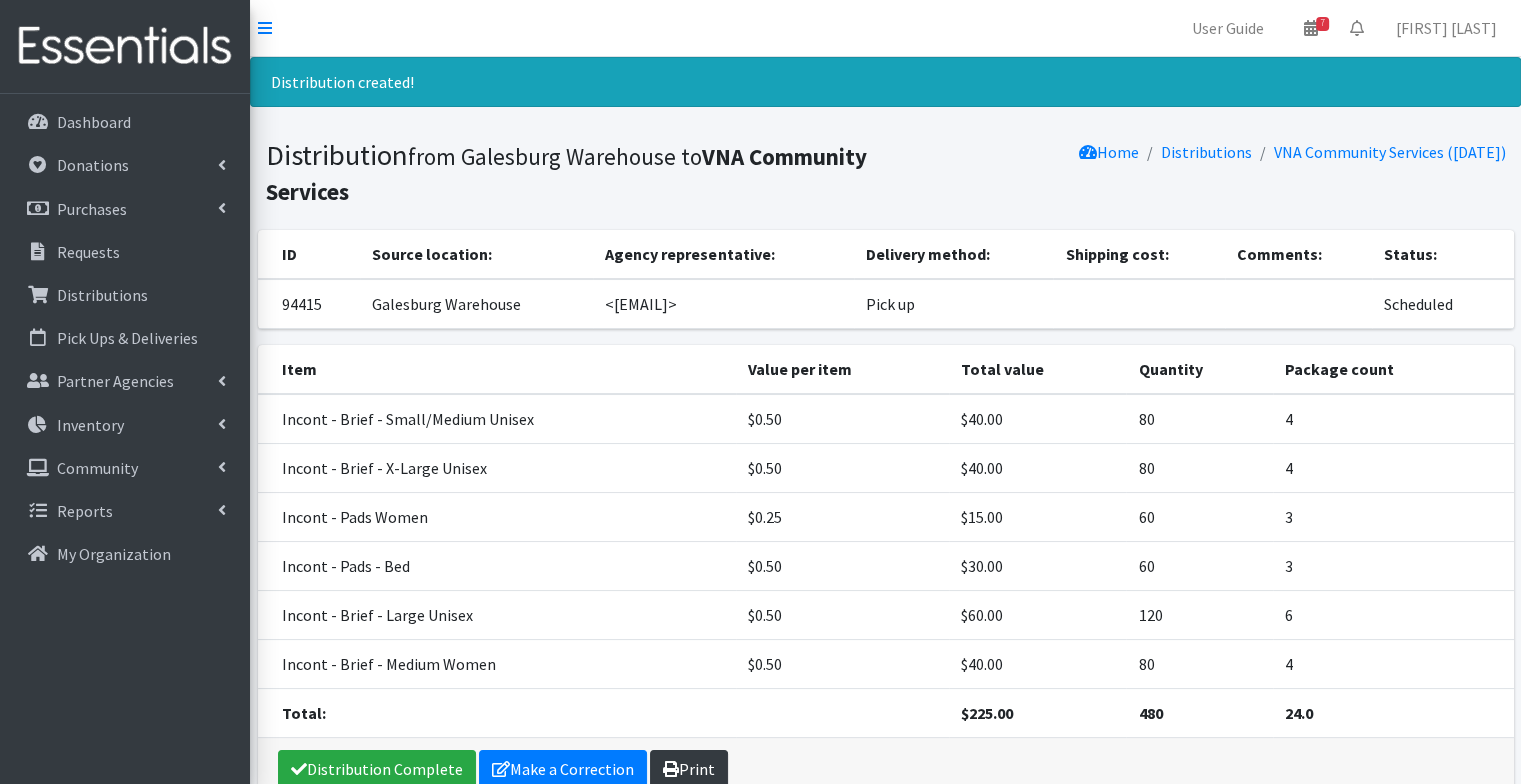 click on "Print" at bounding box center (689, 769) 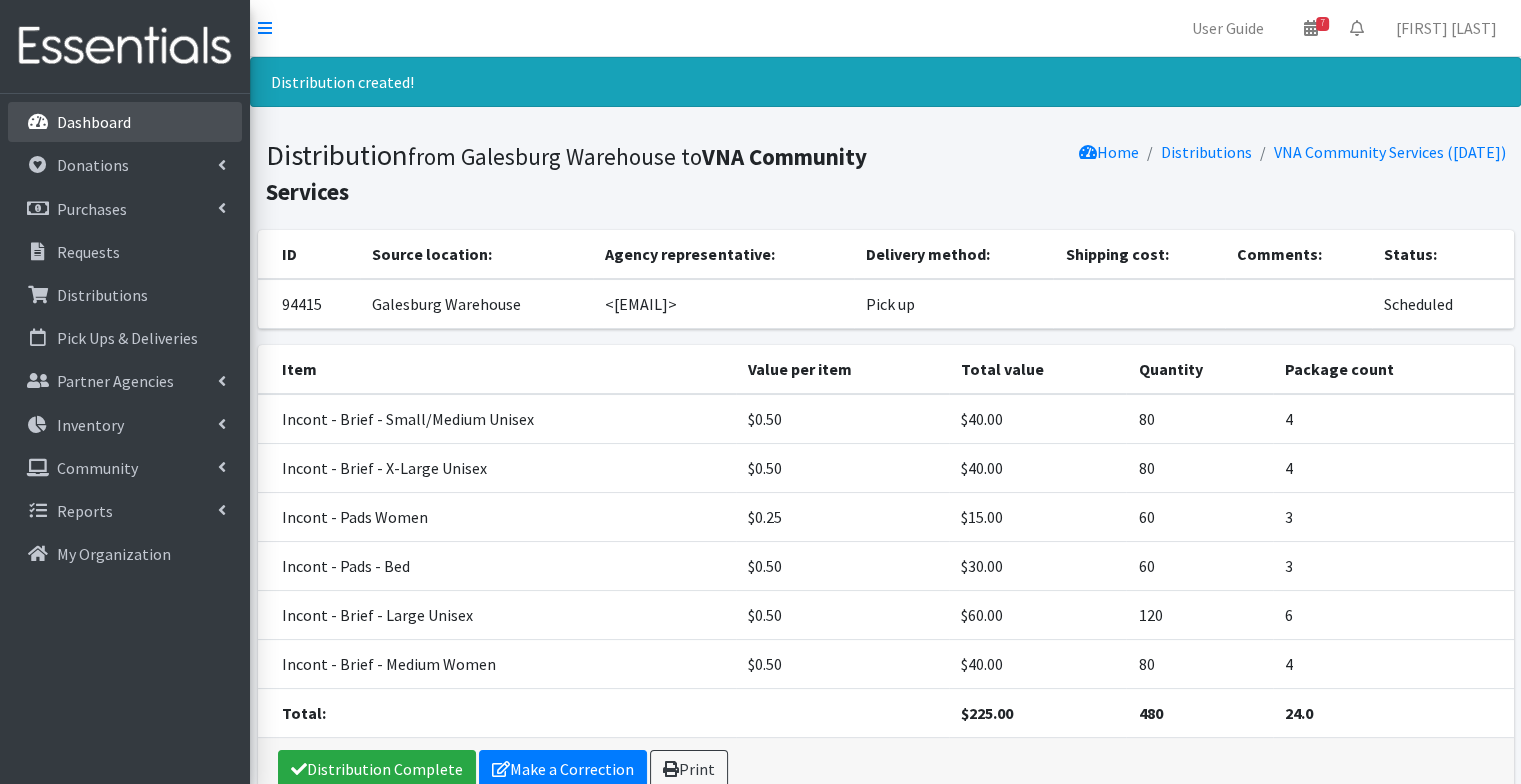 click on "Dashboard" at bounding box center [125, 122] 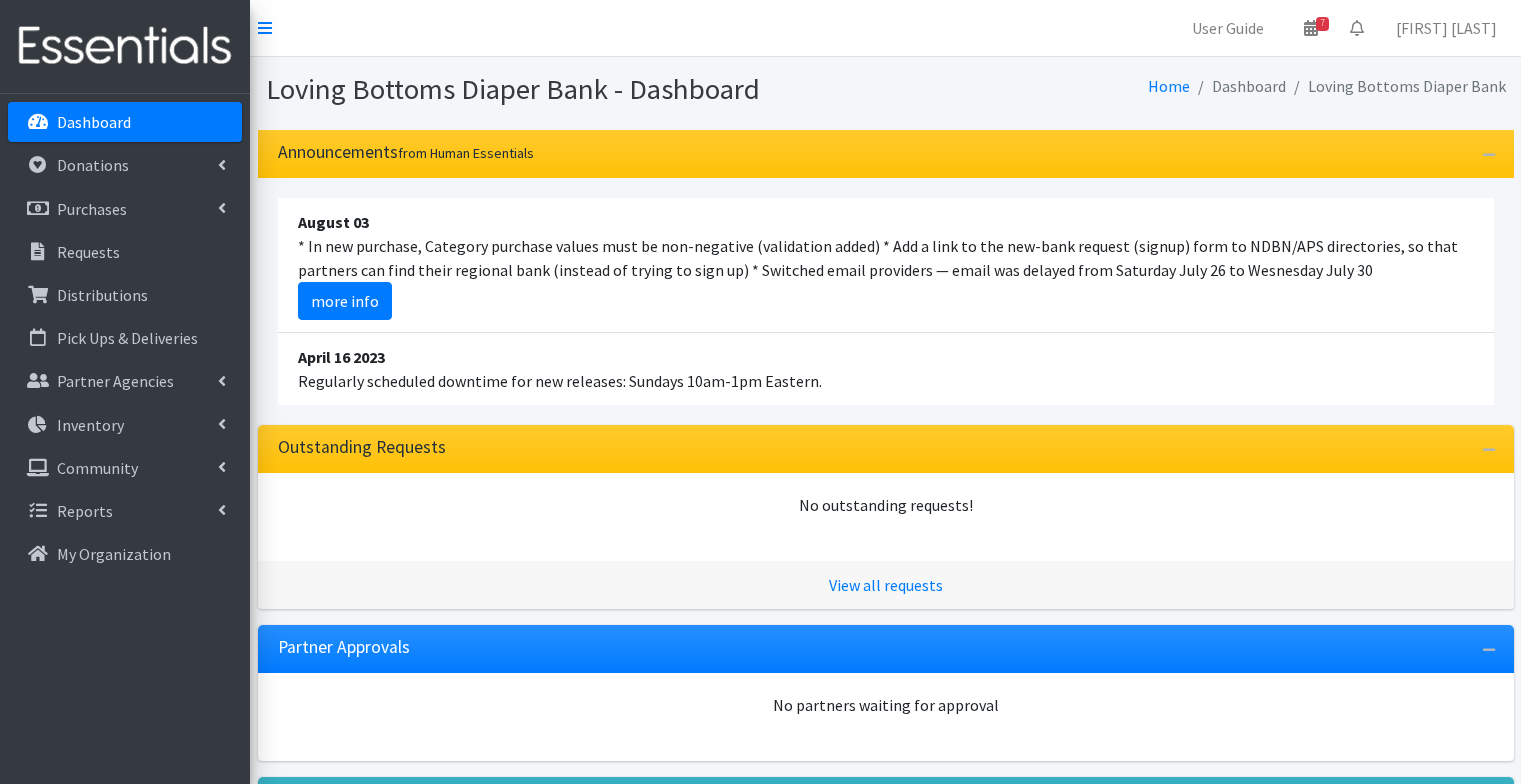 scroll, scrollTop: 0, scrollLeft: 0, axis: both 